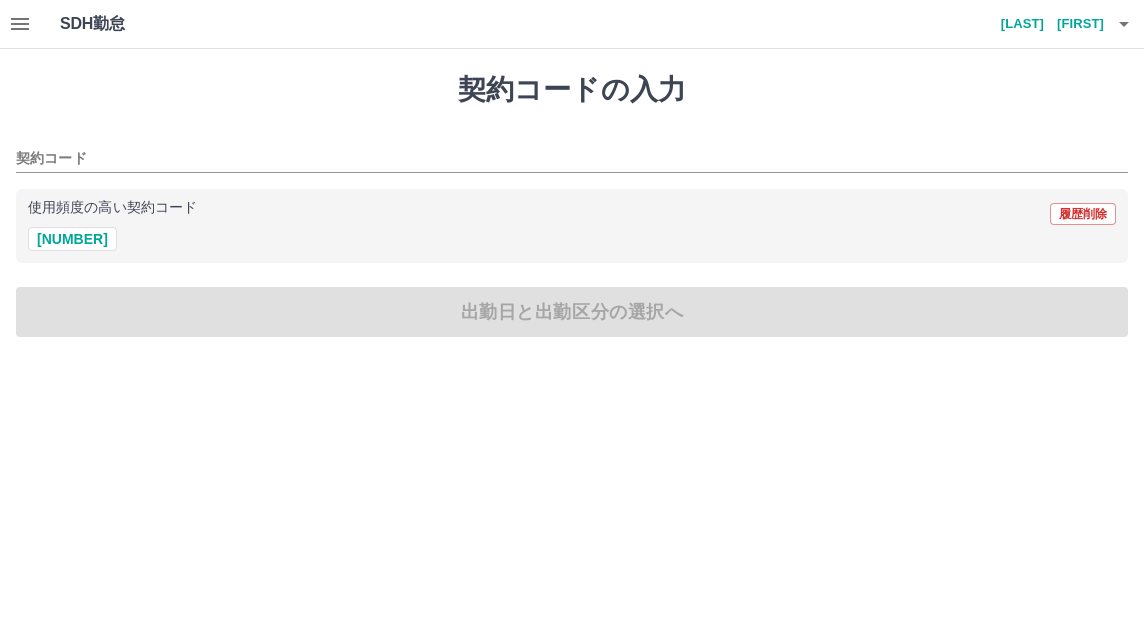 scroll, scrollTop: 0, scrollLeft: 0, axis: both 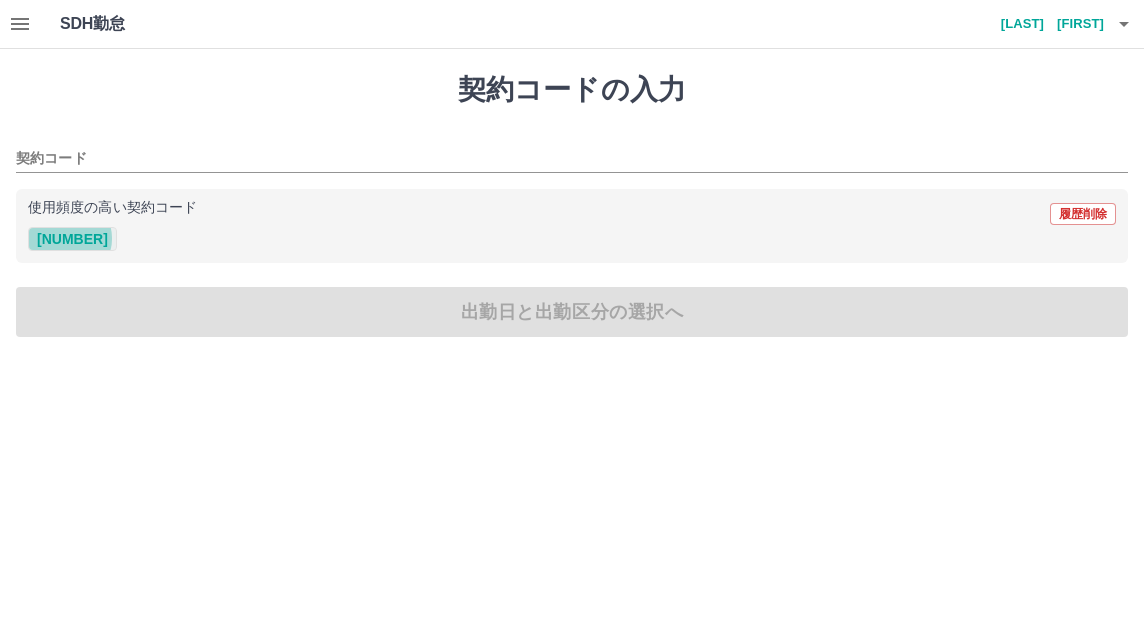 click on "[NUMBER]" at bounding box center (72, 239) 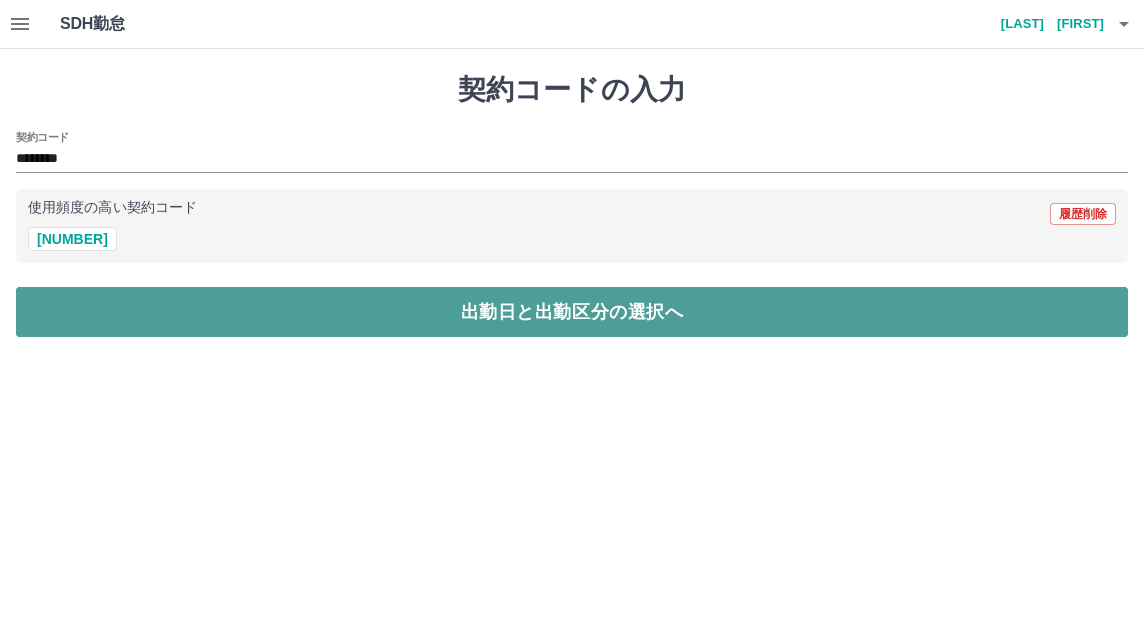 click on "出勤日と出勤区分の選択へ" at bounding box center (572, 312) 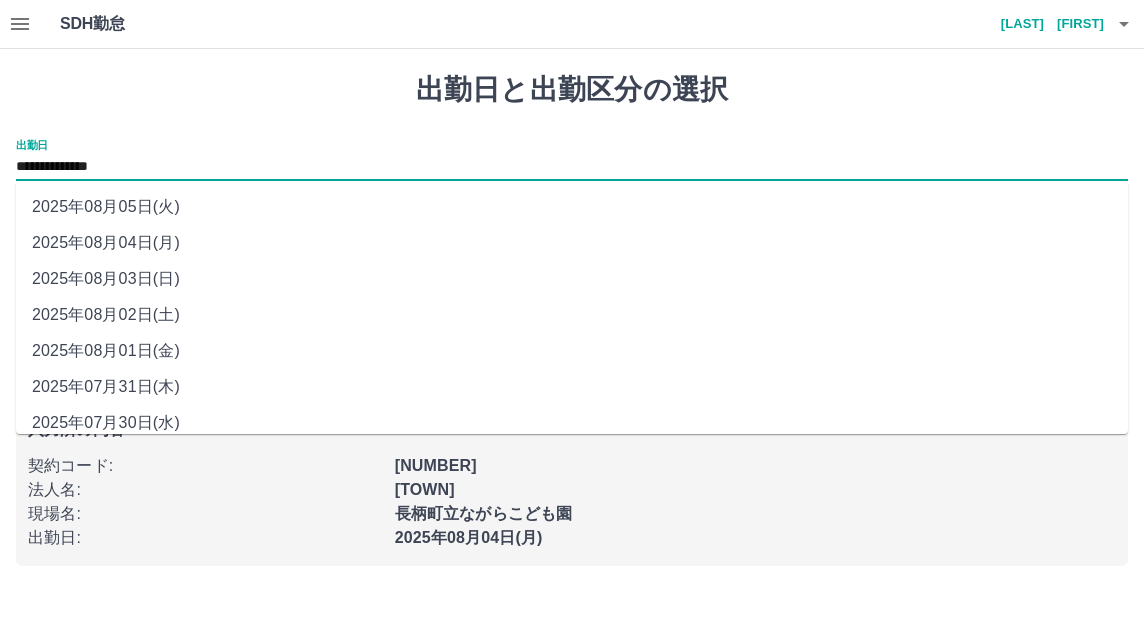 click on "**********" at bounding box center [572, 167] 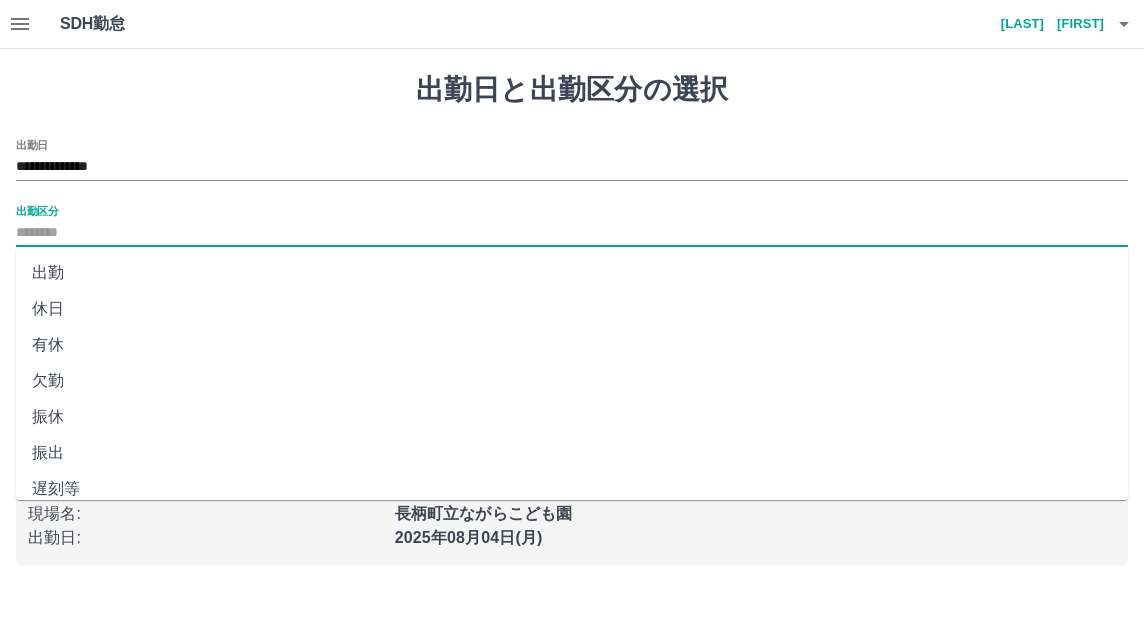 click on "出勤区分" at bounding box center (572, 233) 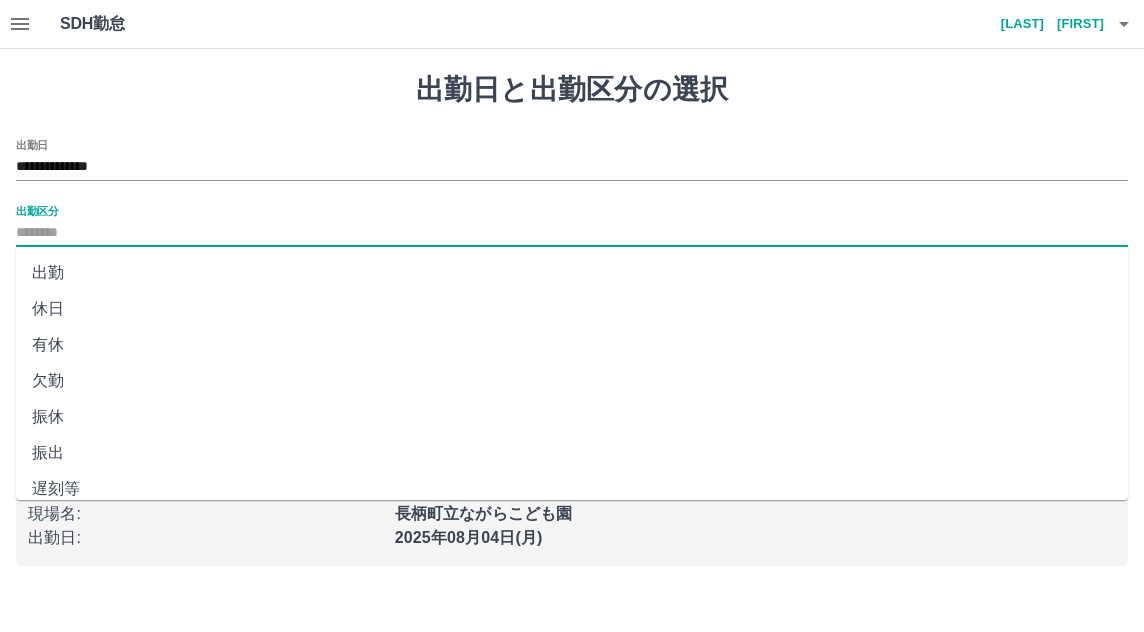 click on "休日" at bounding box center [572, 309] 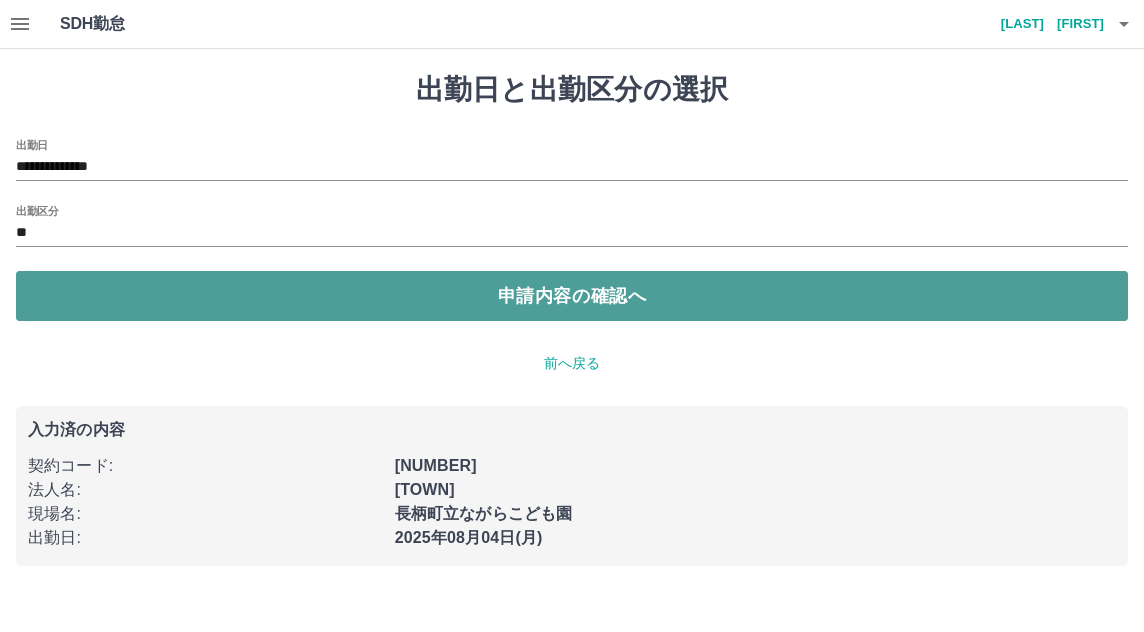 click on "申請内容の確認へ" at bounding box center (572, 296) 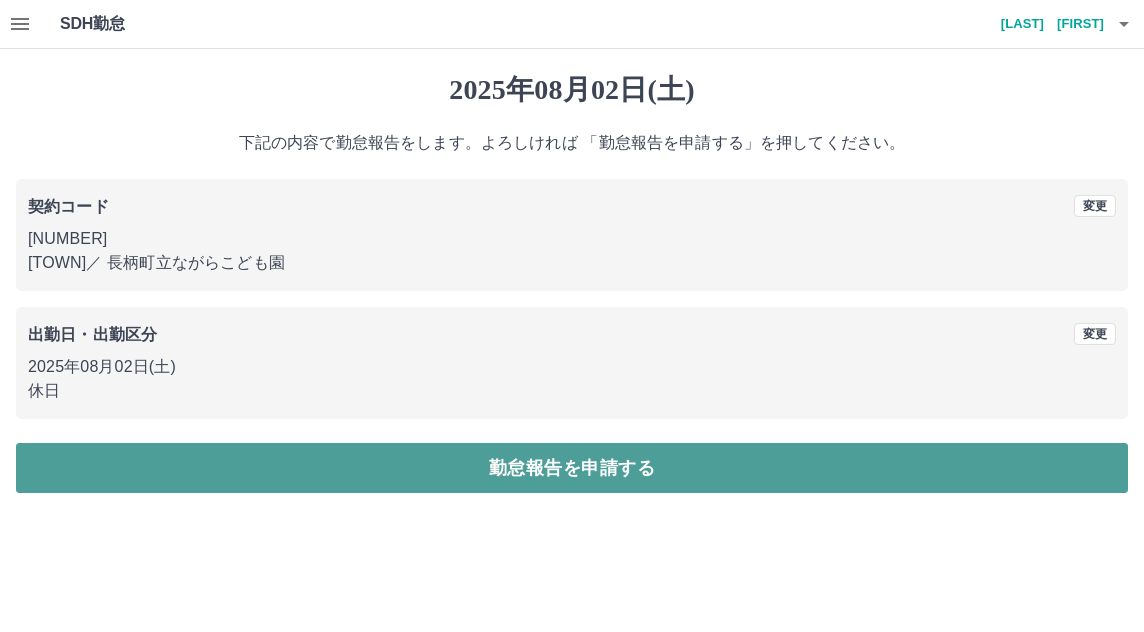click on "勤怠報告を申請する" at bounding box center (572, 468) 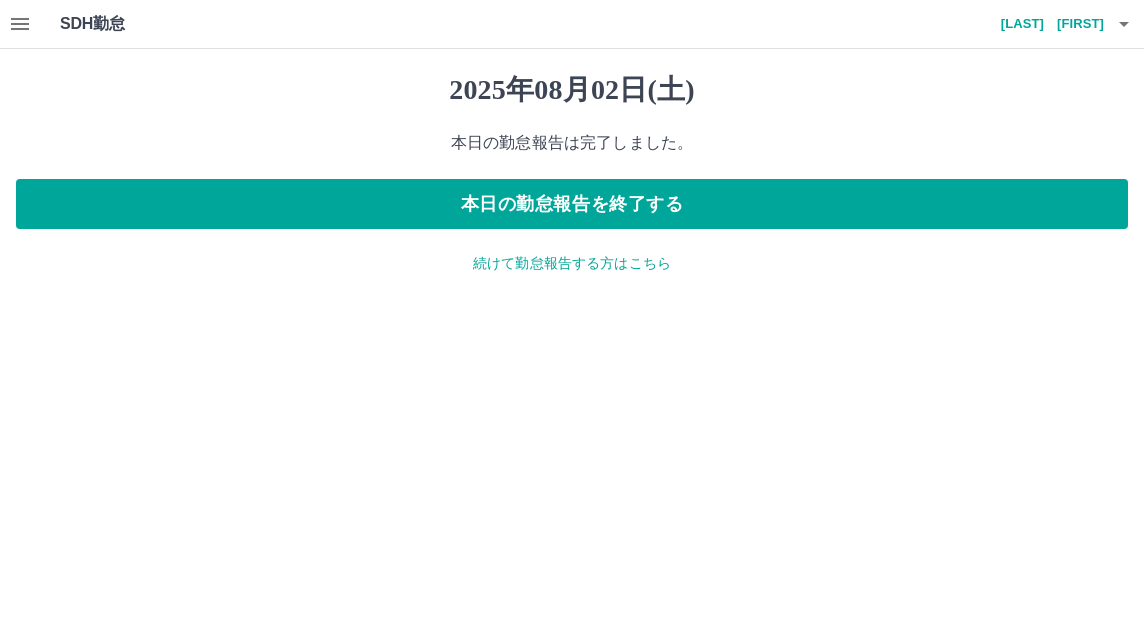 click on "続けて勤怠報告する方はこちら" at bounding box center (572, 263) 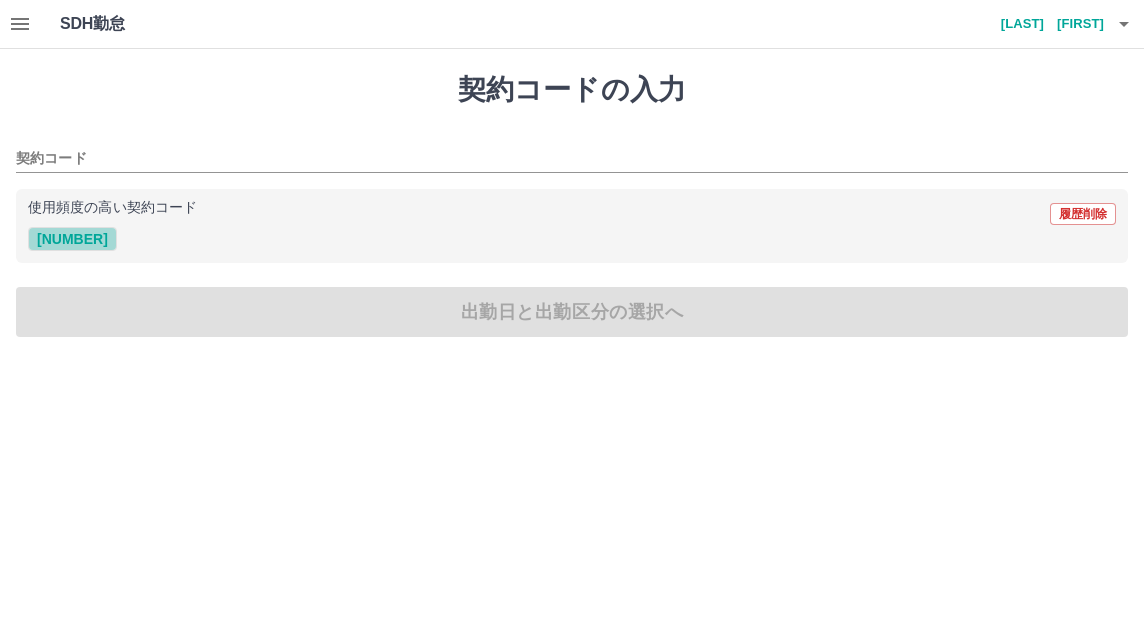 click on "[NUMBER]" at bounding box center [72, 239] 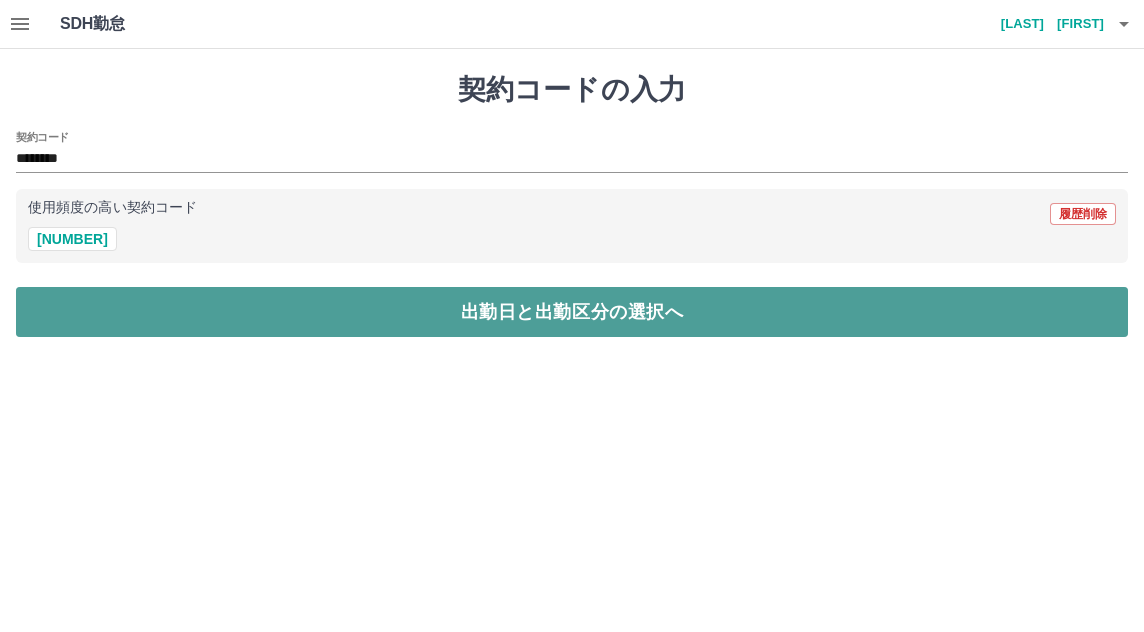 click on "出勤日と出勤区分の選択へ" at bounding box center (572, 312) 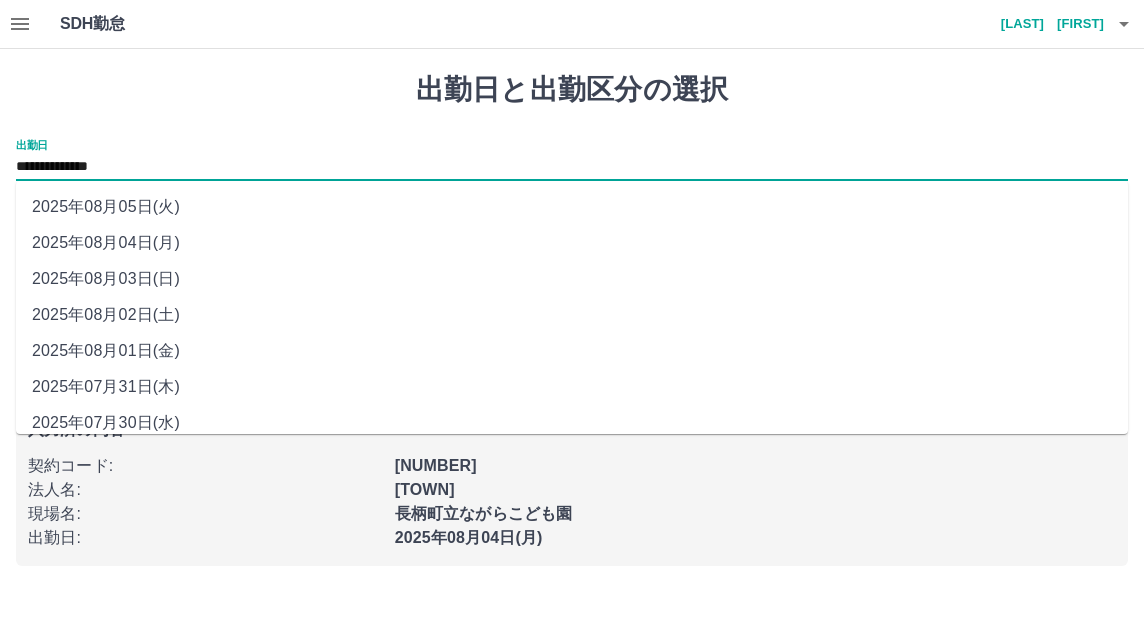 click on "**********" at bounding box center [572, 167] 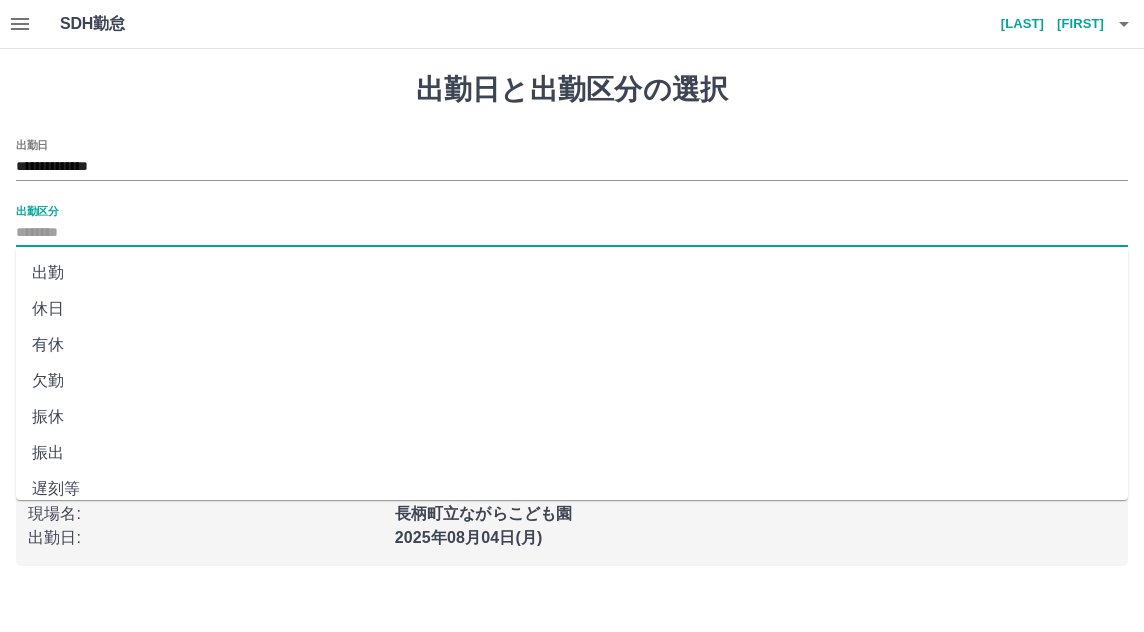 click on "出勤区分" at bounding box center (572, 233) 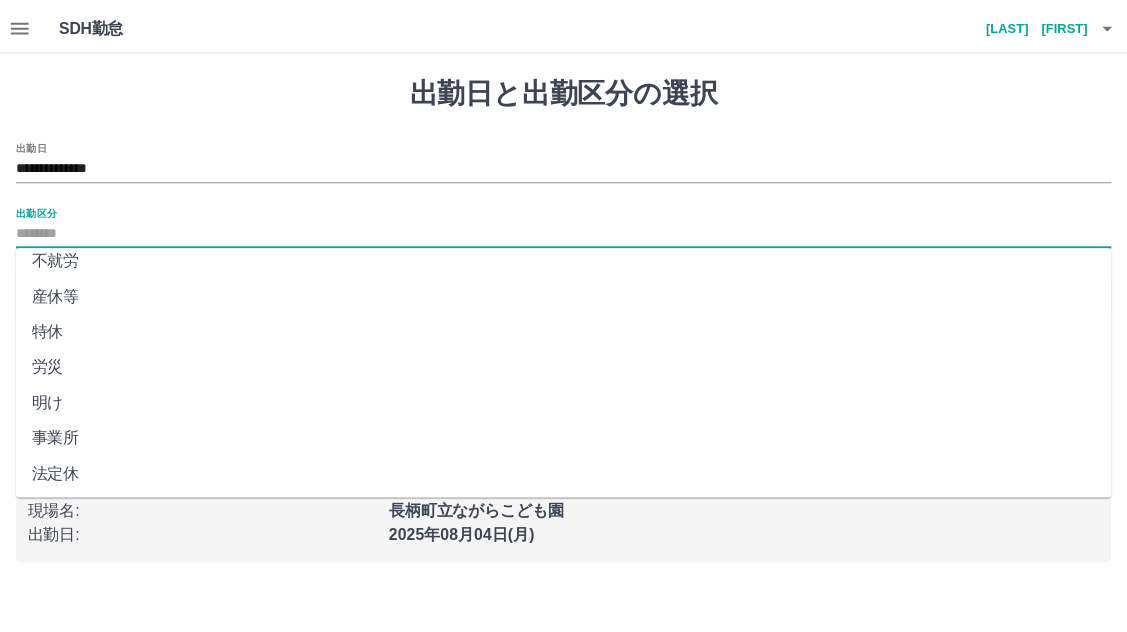 scroll, scrollTop: 400, scrollLeft: 0, axis: vertical 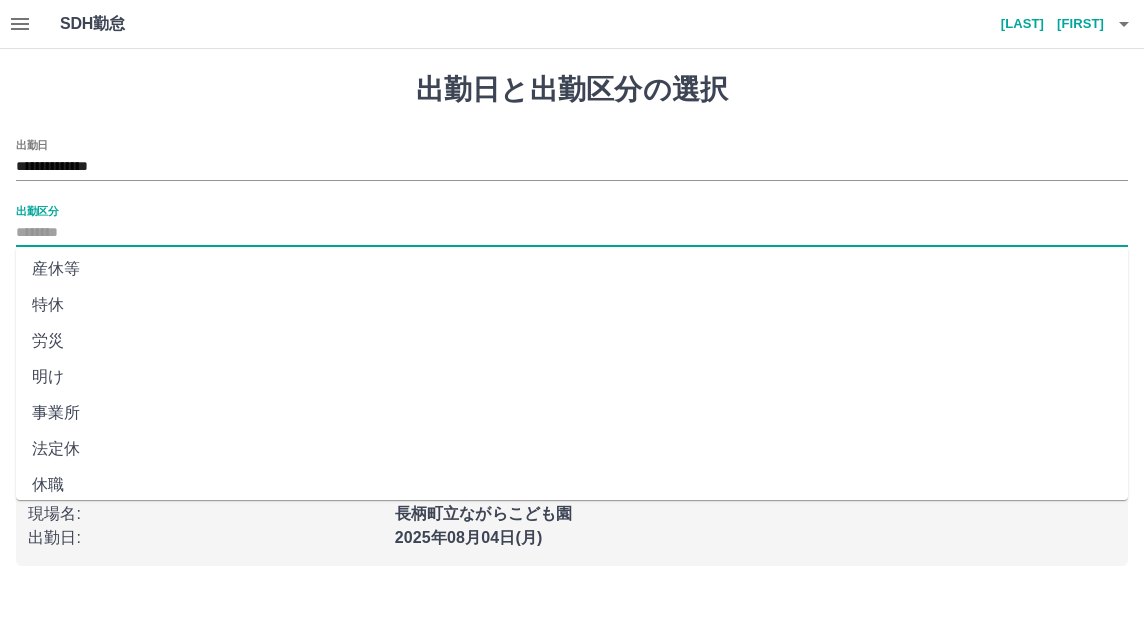 click on "法定休" at bounding box center [572, 449] 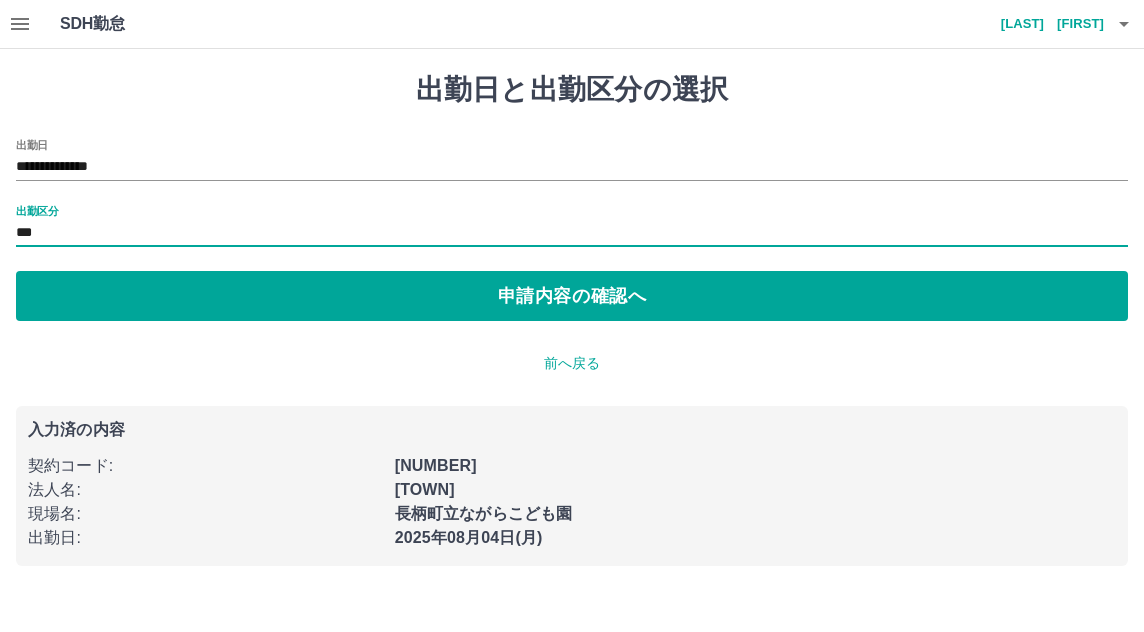 type on "***" 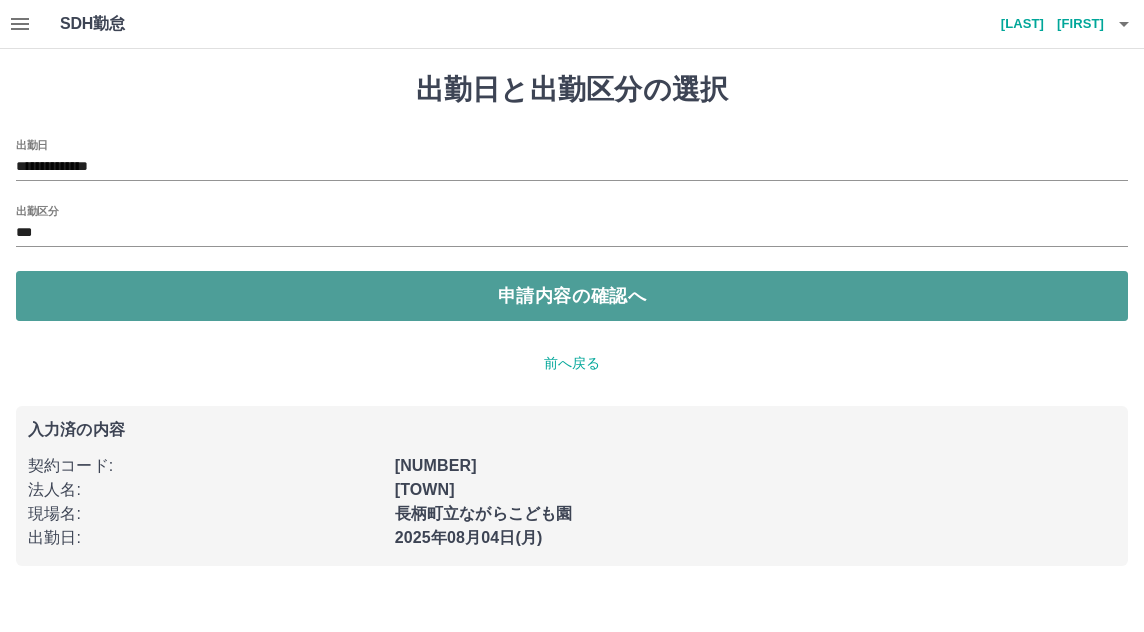 click on "申請内容の確認へ" at bounding box center [572, 296] 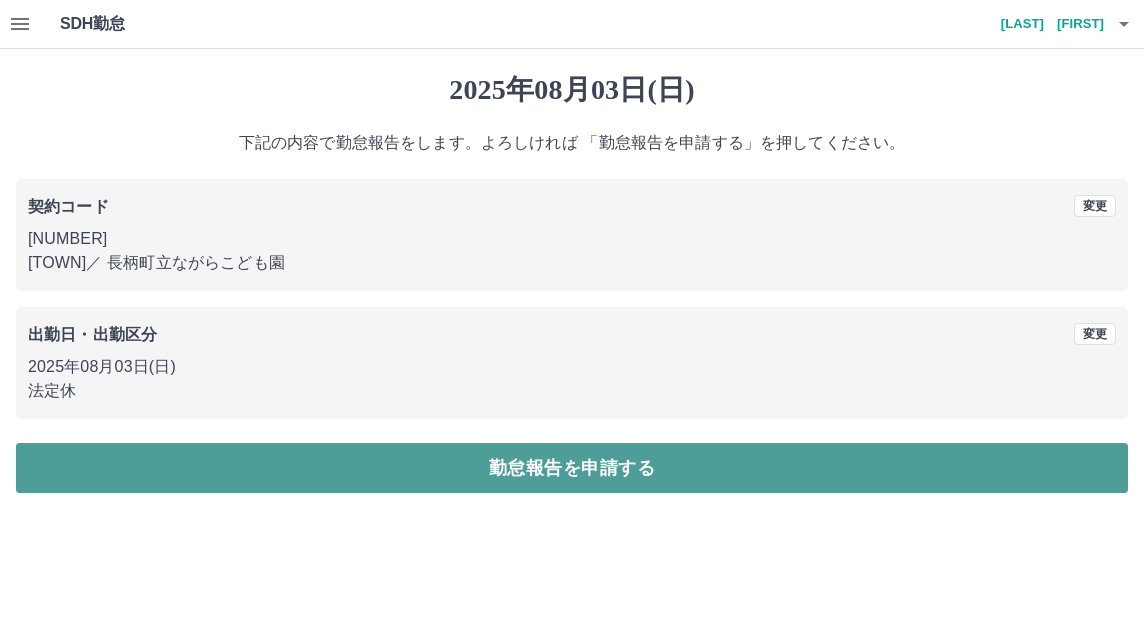 click on "勤怠報告を申請する" at bounding box center [572, 468] 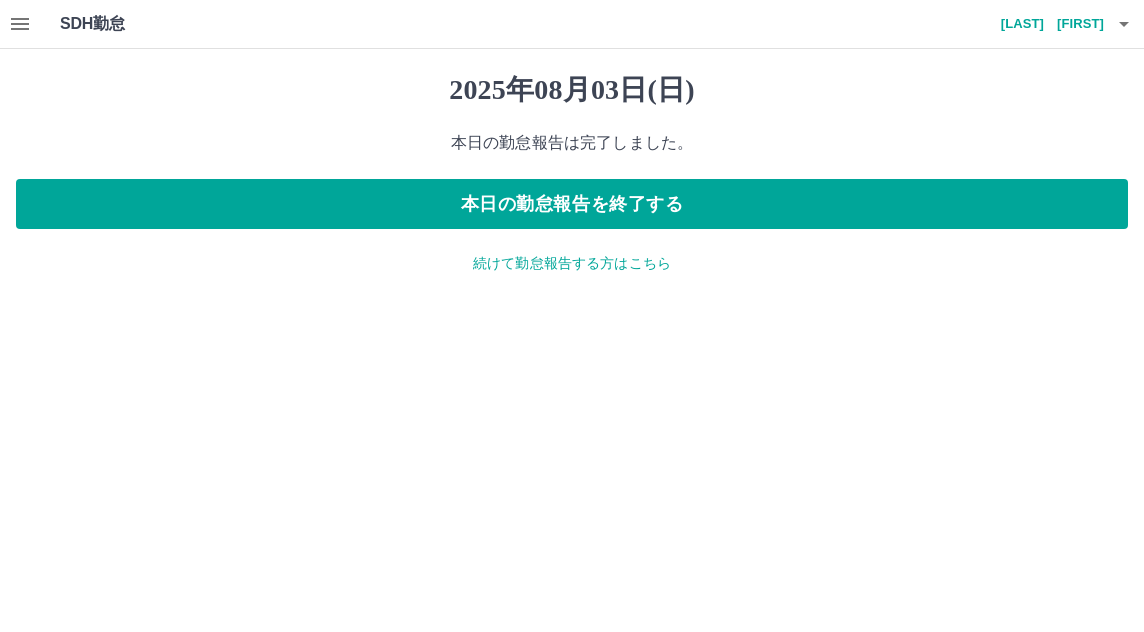 click on "続けて勤怠報告する方はこちら" at bounding box center (572, 263) 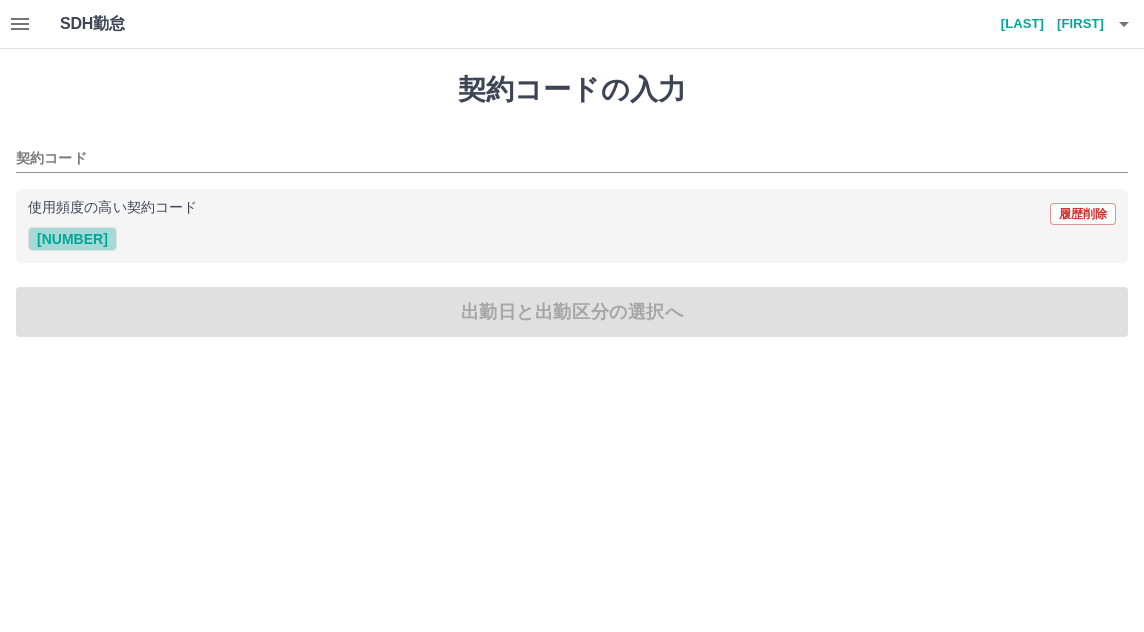click on "[NUMBER]" at bounding box center [72, 239] 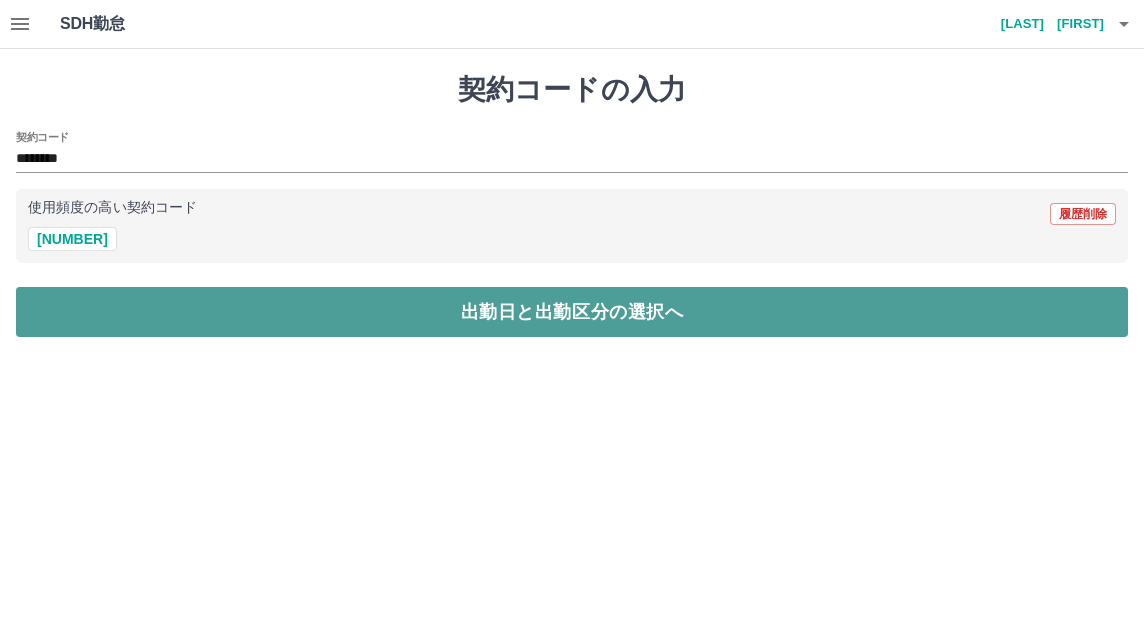 click on "出勤日と出勤区分の選択へ" at bounding box center (572, 312) 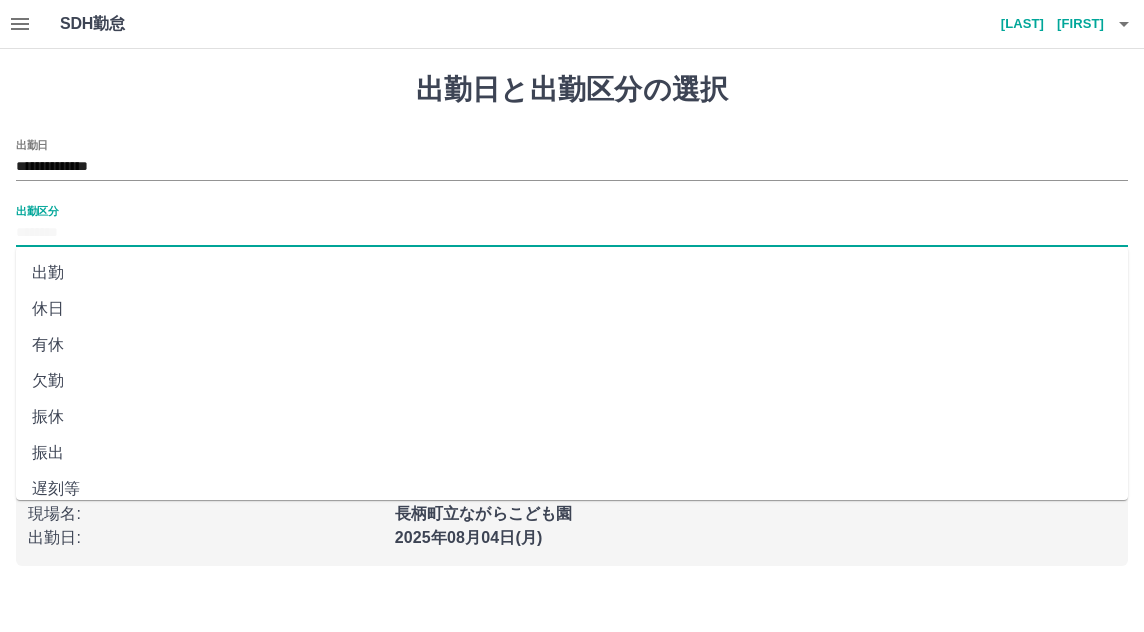click on "出勤区分" at bounding box center (572, 233) 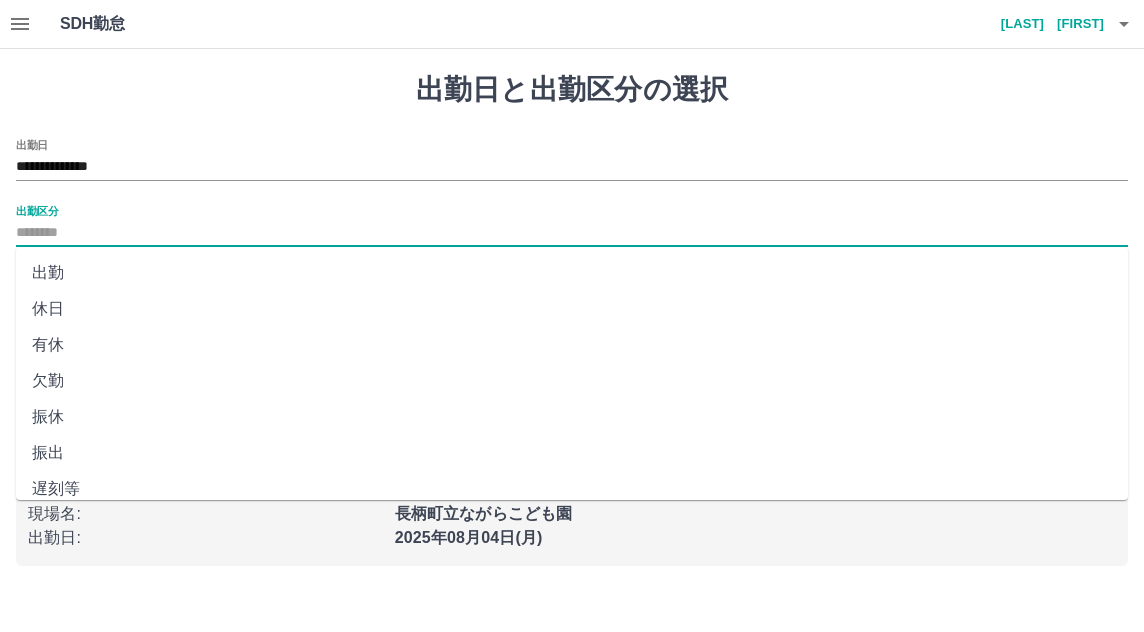 click on "出勤" at bounding box center (572, 273) 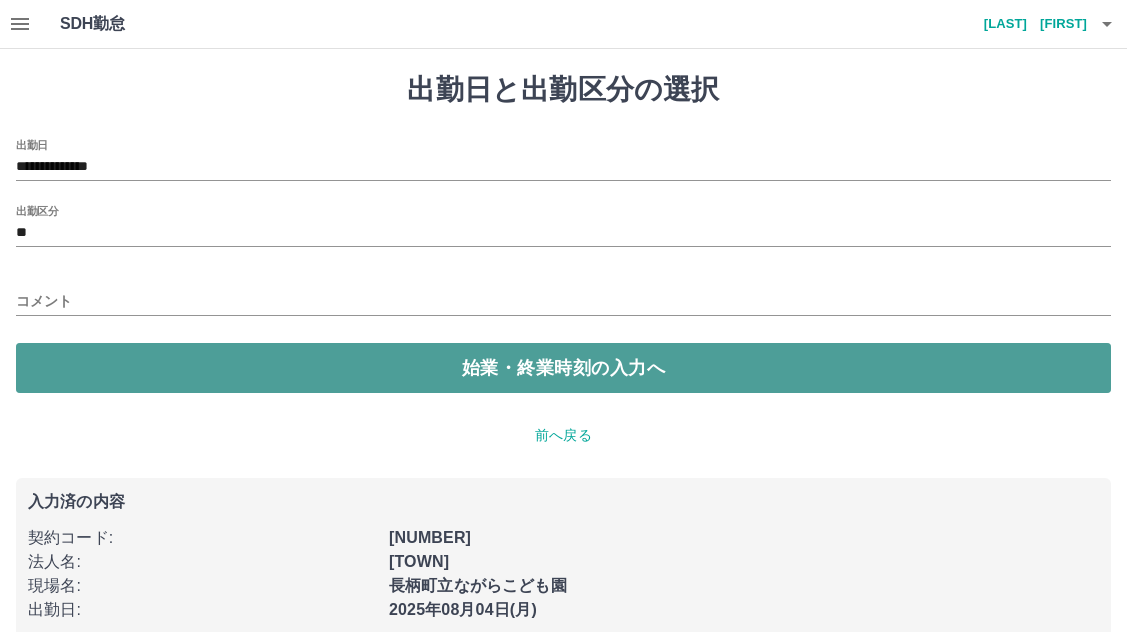 click on "始業・終業時刻の入力へ" at bounding box center (563, 368) 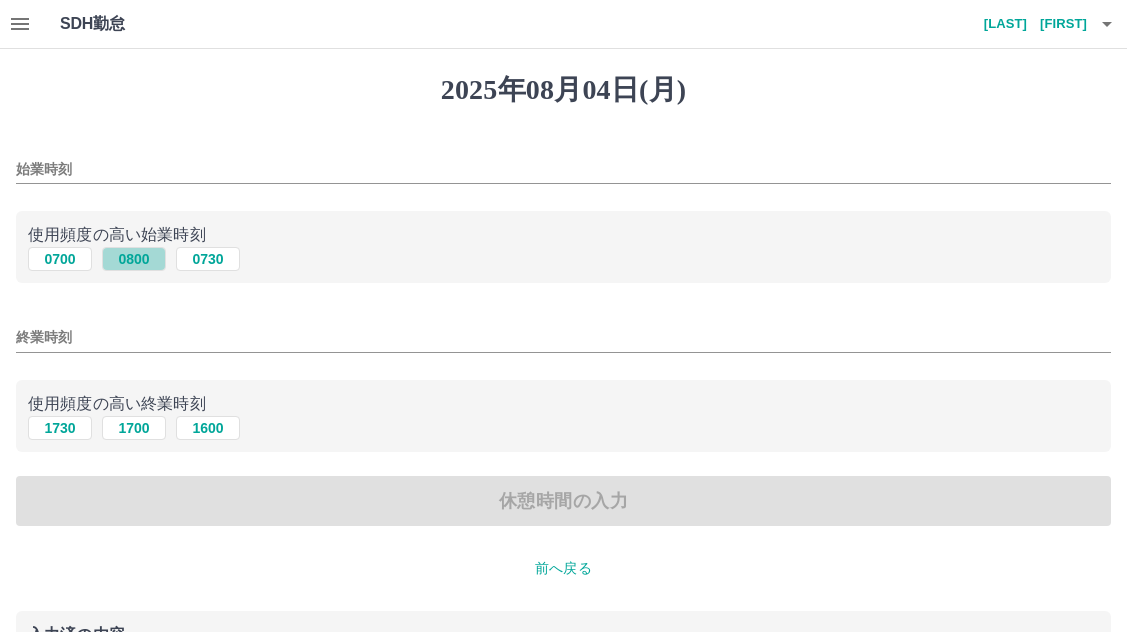 click on "0800" at bounding box center [134, 259] 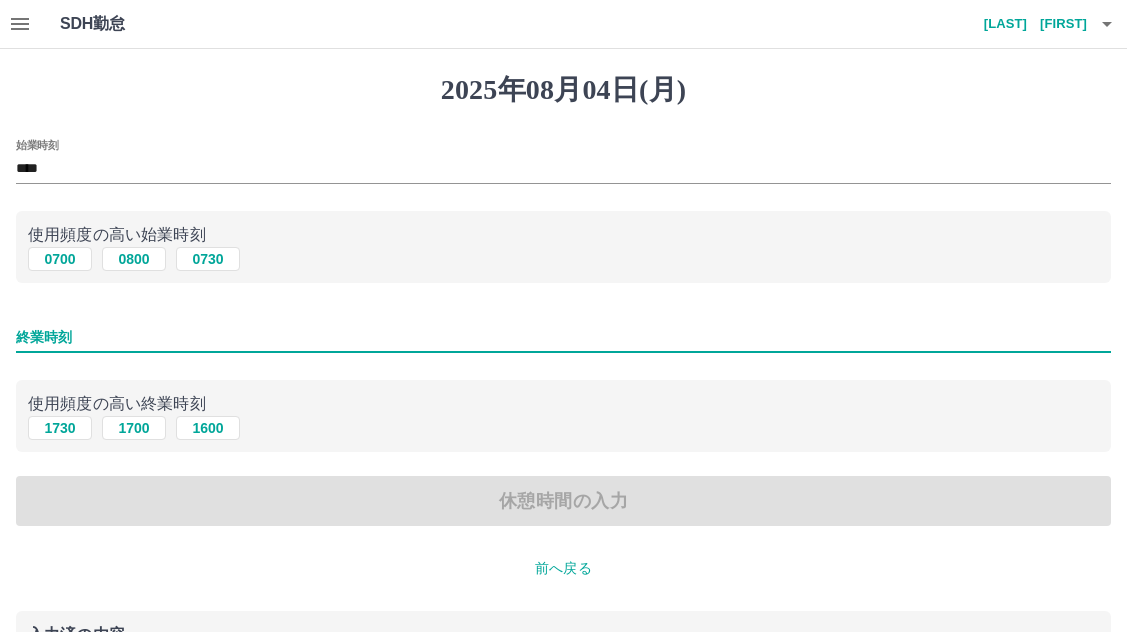 click on "終業時刻" at bounding box center (563, 337) 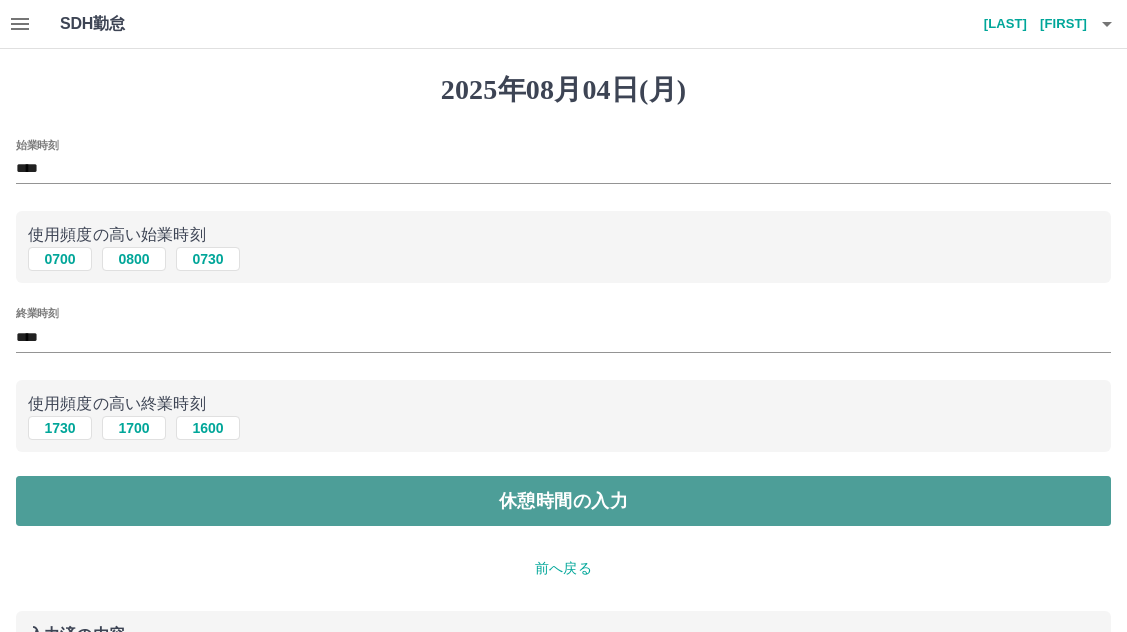 click on "休憩時間の入力" at bounding box center [563, 501] 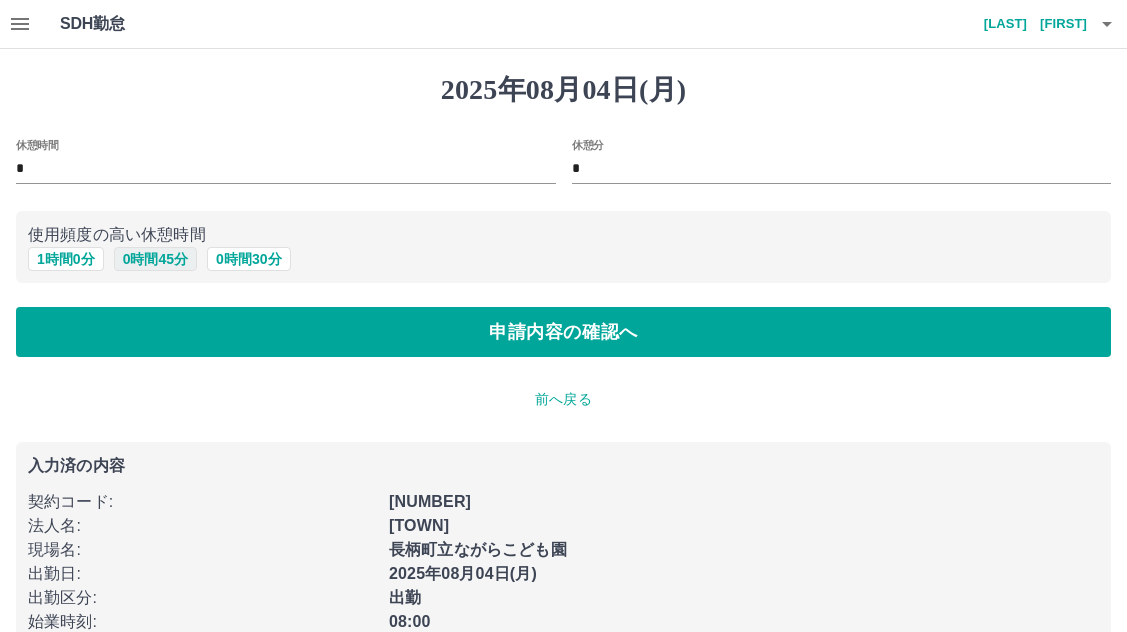 click on "0 時間 45 分" at bounding box center (155, 259) 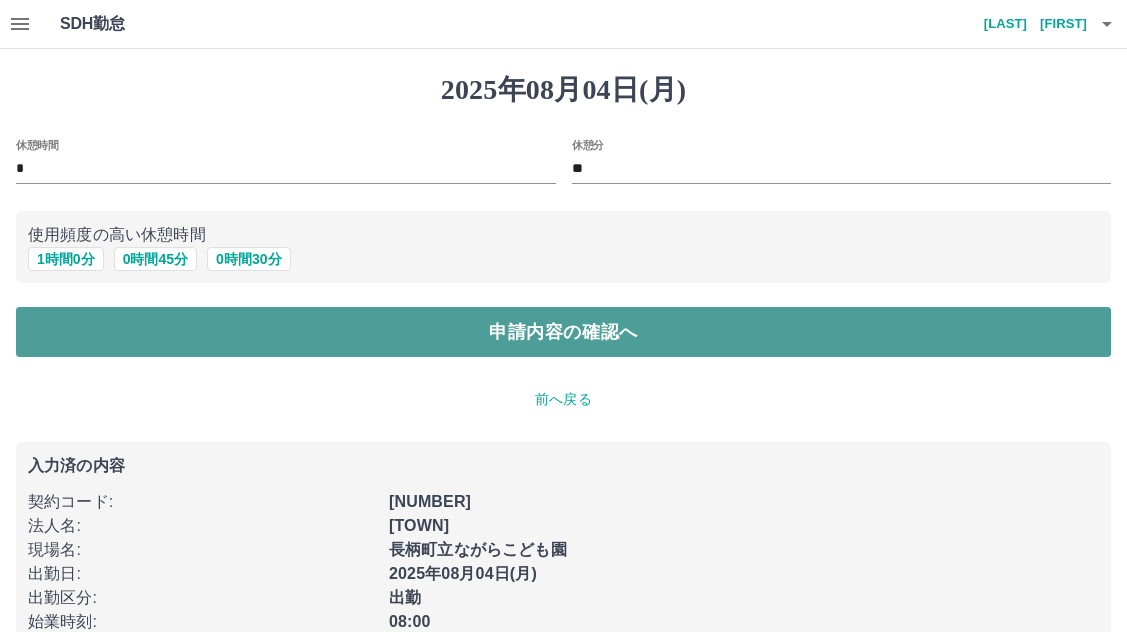 click on "申請内容の確認へ" at bounding box center [563, 332] 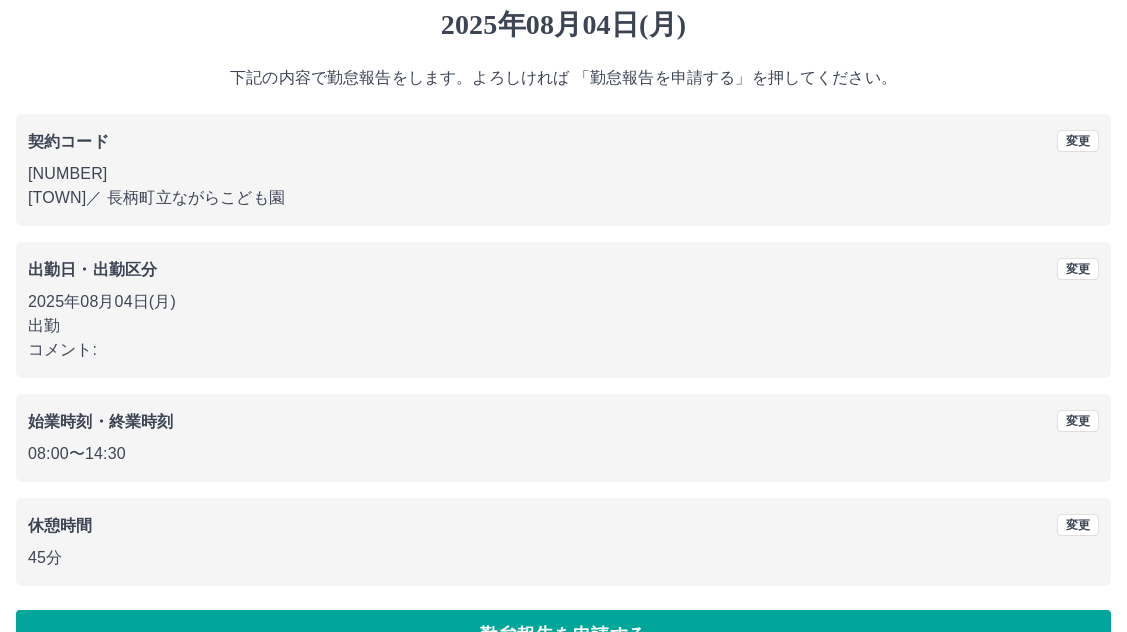 scroll, scrollTop: 100, scrollLeft: 0, axis: vertical 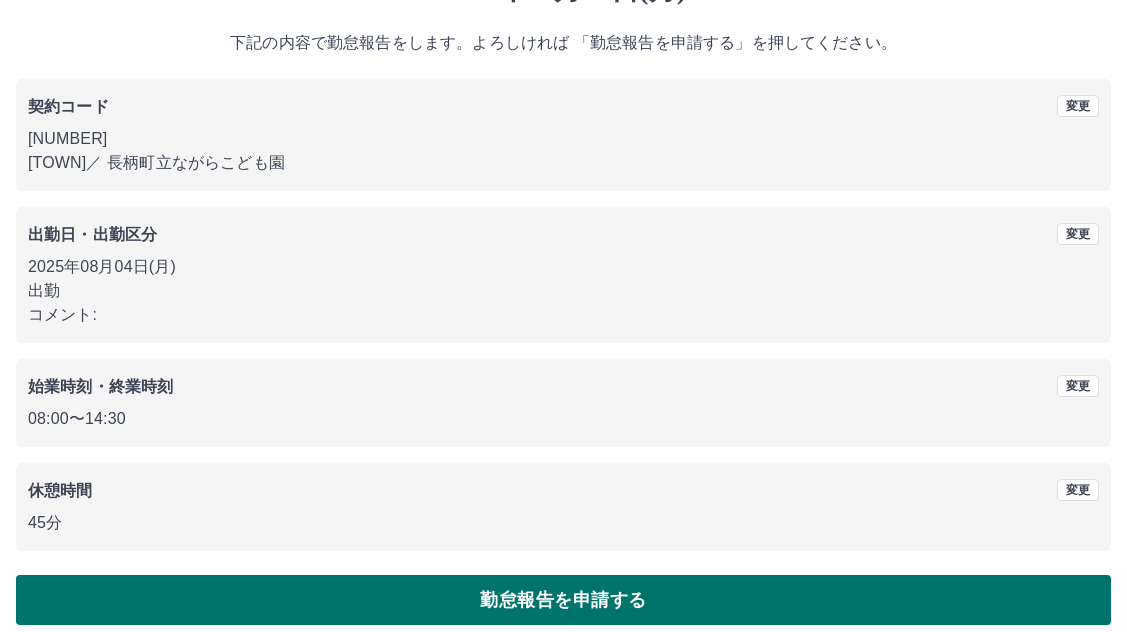 click on "勤怠報告を申請する" at bounding box center [563, 600] 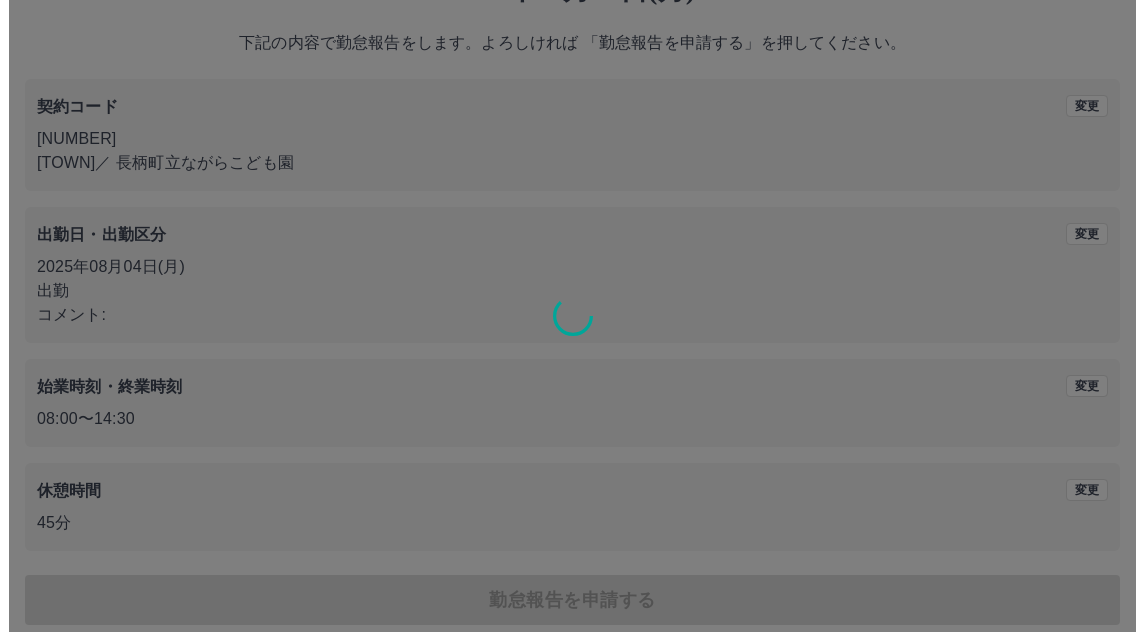 scroll, scrollTop: 0, scrollLeft: 0, axis: both 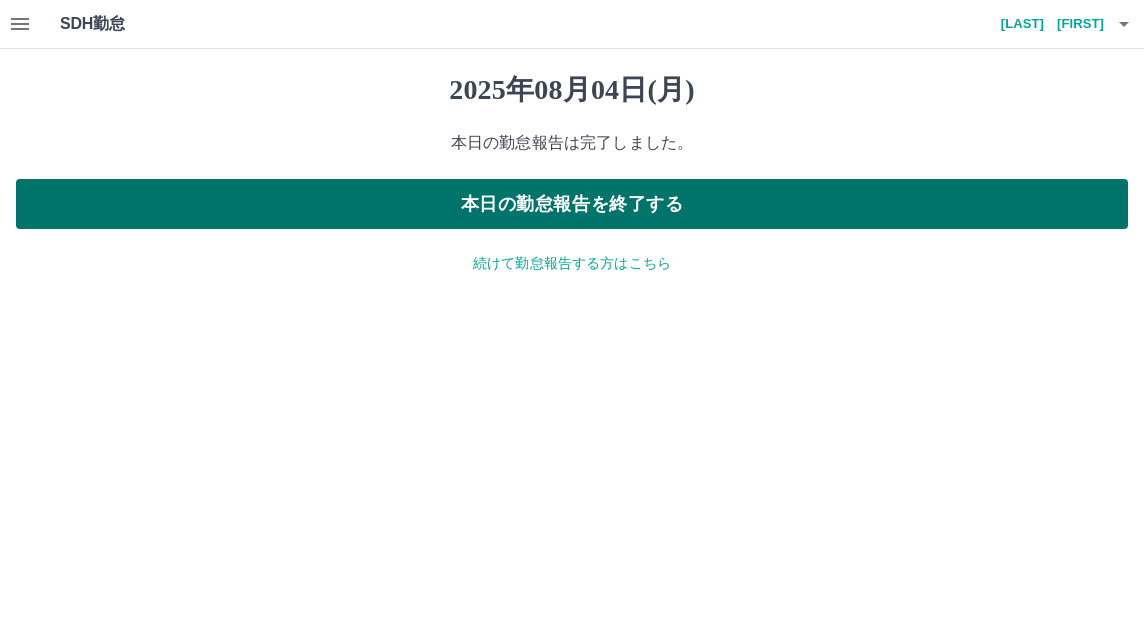 click on "本日の勤怠報告を終了する" at bounding box center [572, 204] 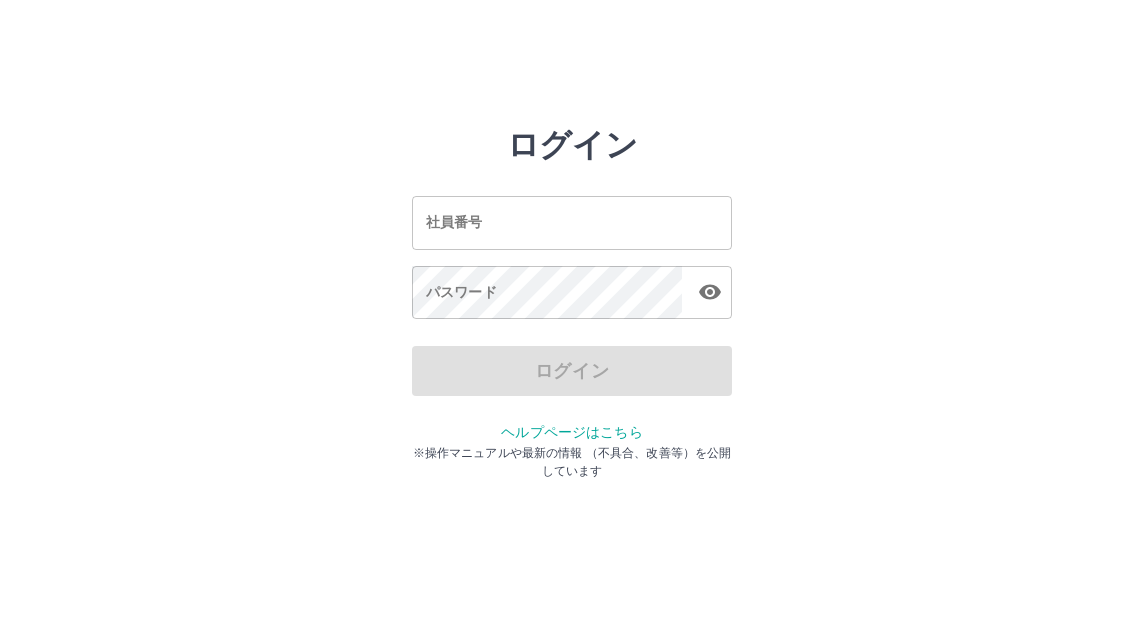 scroll, scrollTop: 0, scrollLeft: 0, axis: both 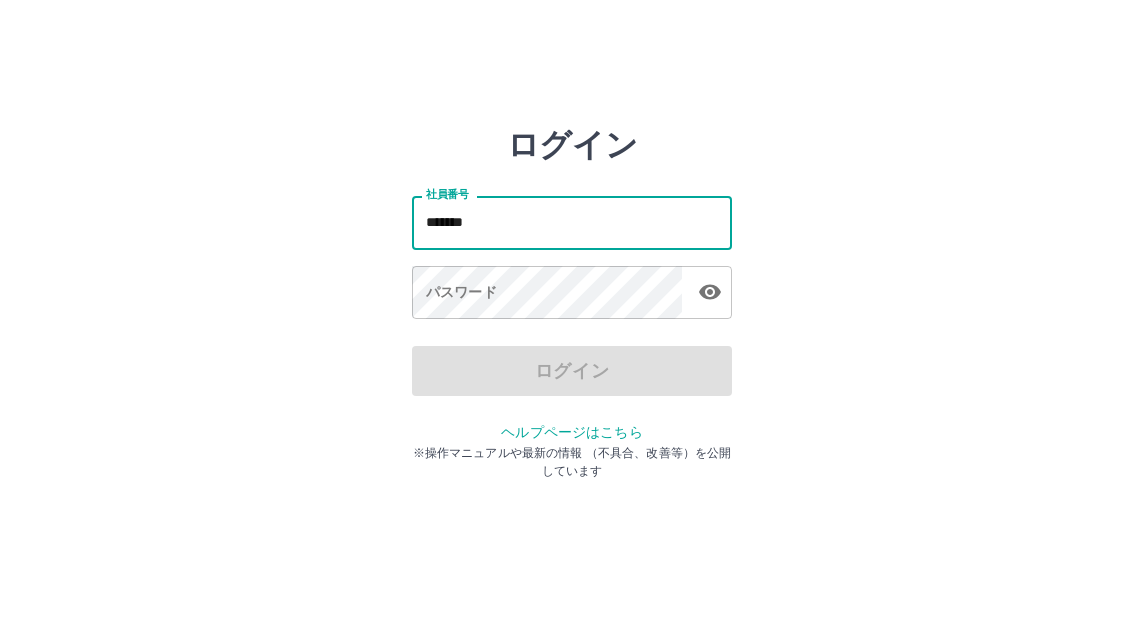type on "*******" 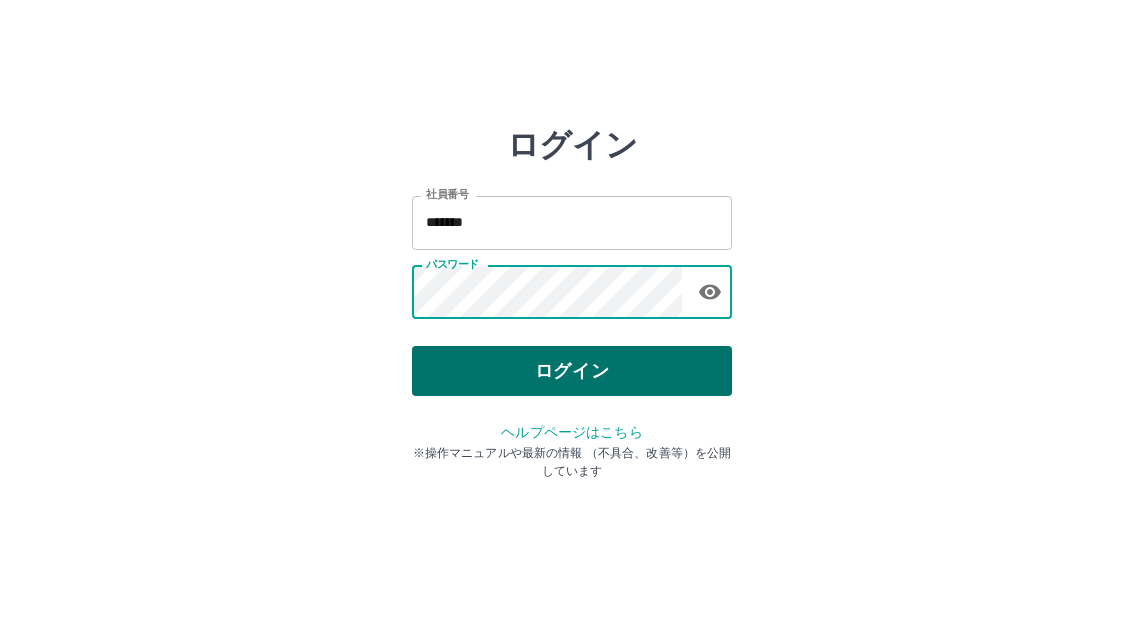 click on "ログイン" at bounding box center [572, 371] 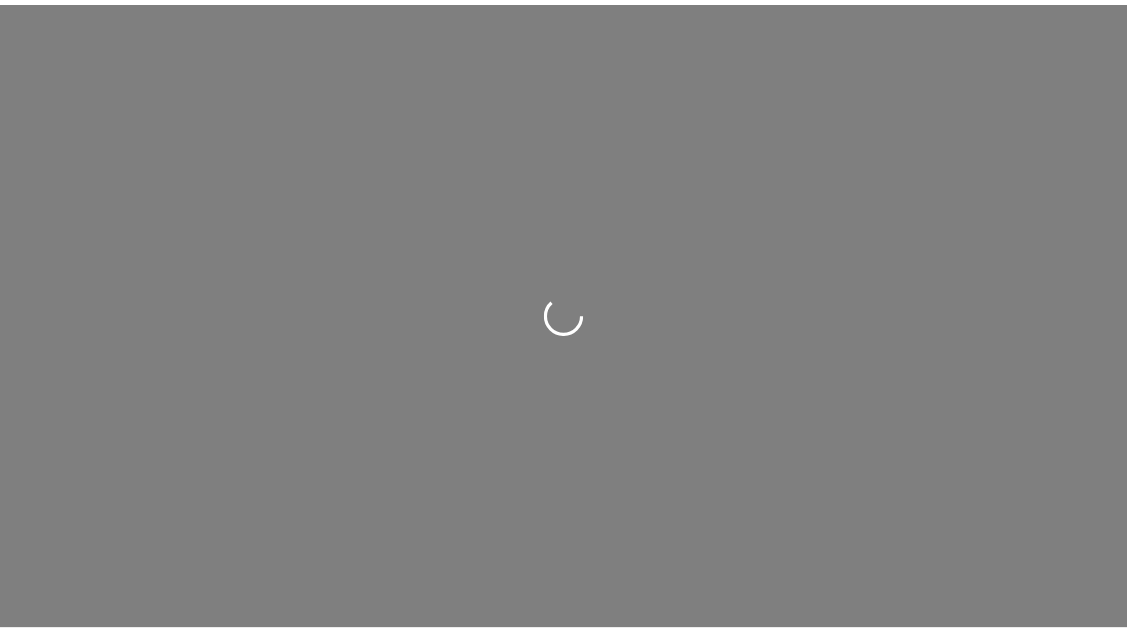 scroll, scrollTop: 0, scrollLeft: 0, axis: both 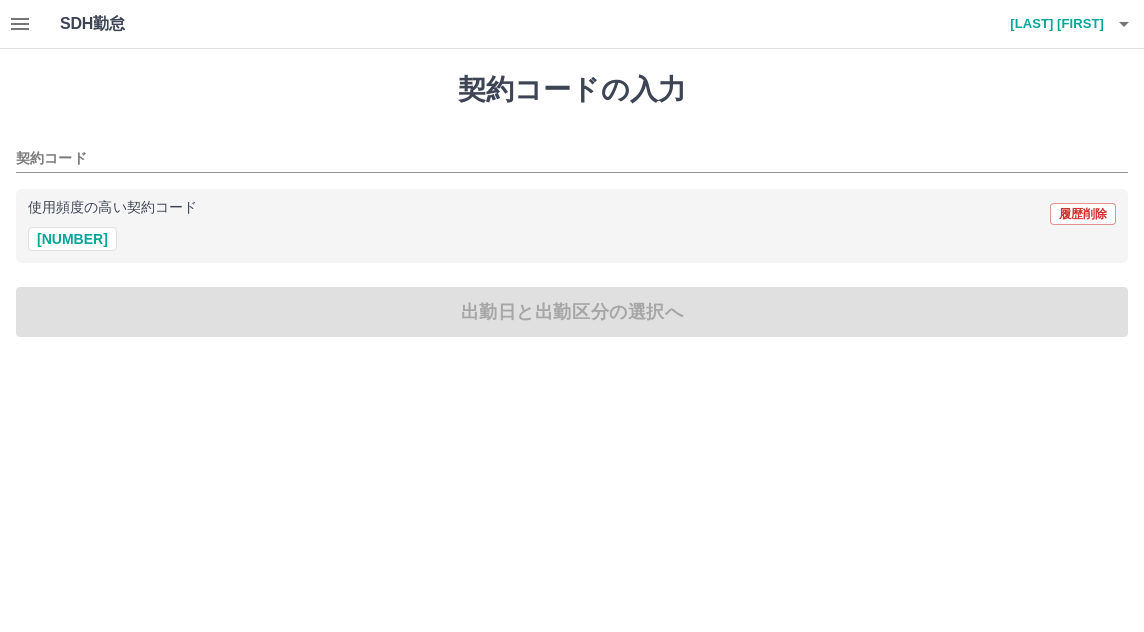 click 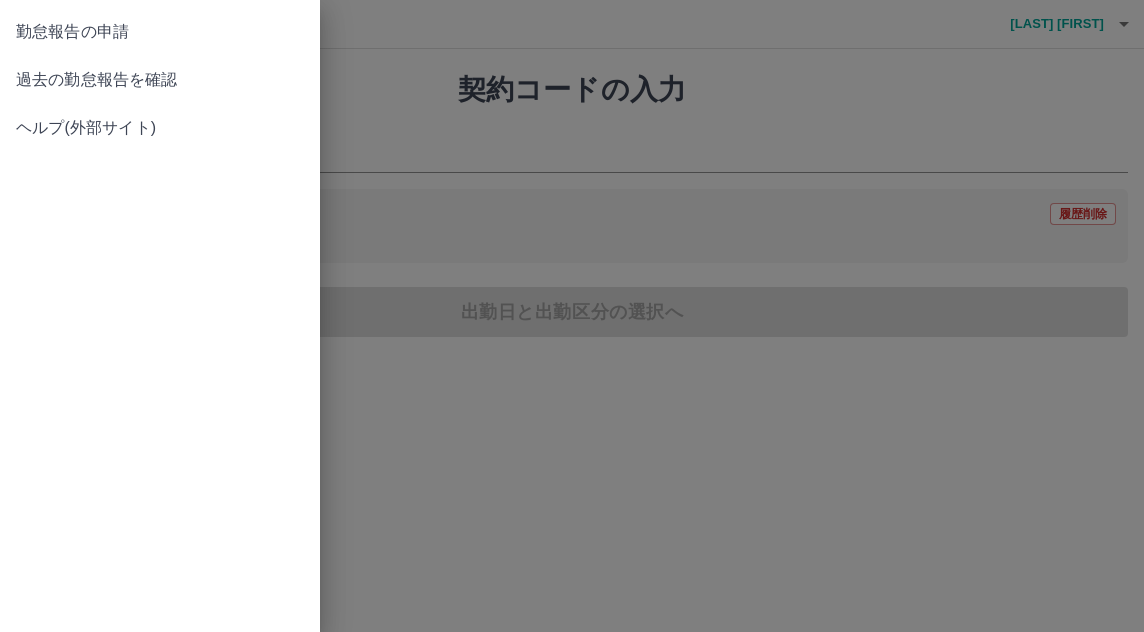 click on "過去の勤怠報告を確認" at bounding box center [160, 80] 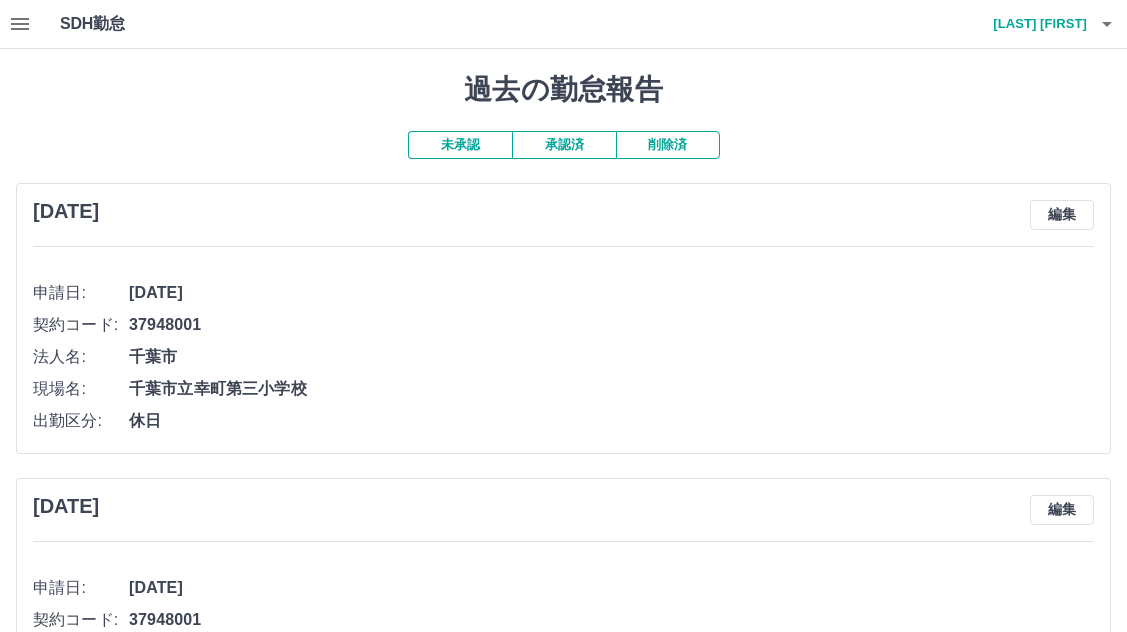 click on "承認済" at bounding box center (564, 145) 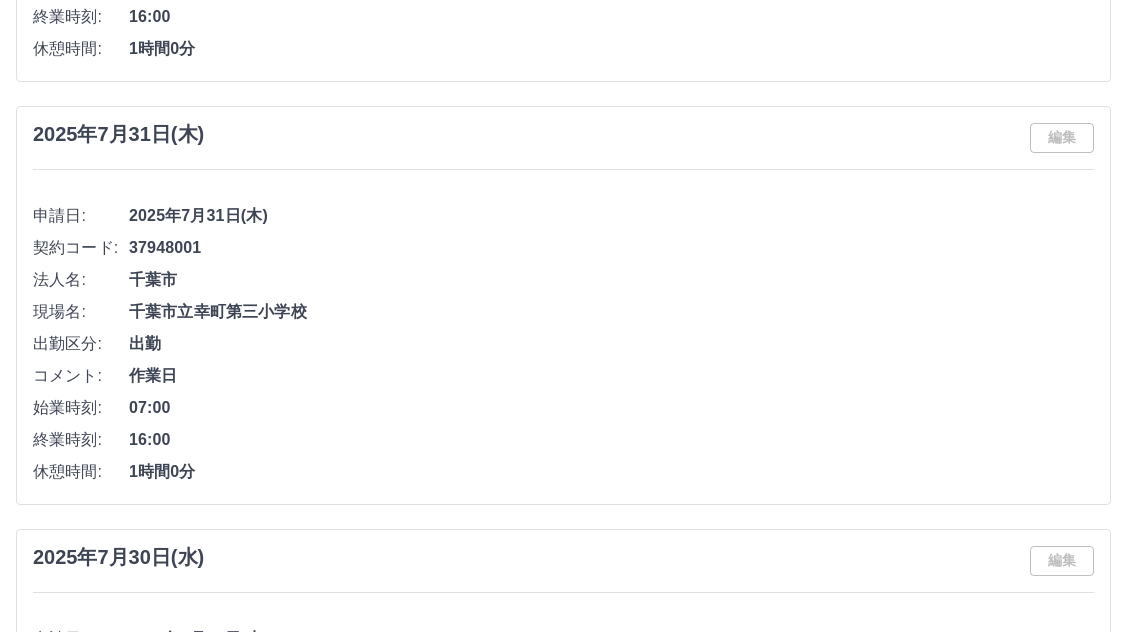 scroll, scrollTop: 0, scrollLeft: 0, axis: both 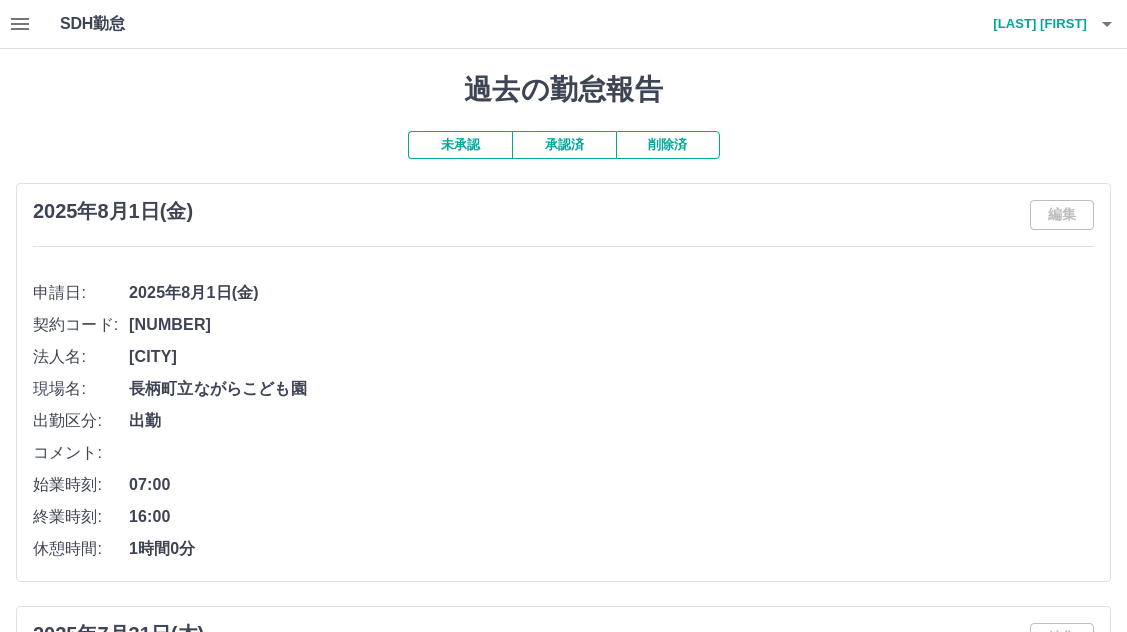 click on "承認済" at bounding box center (564, 145) 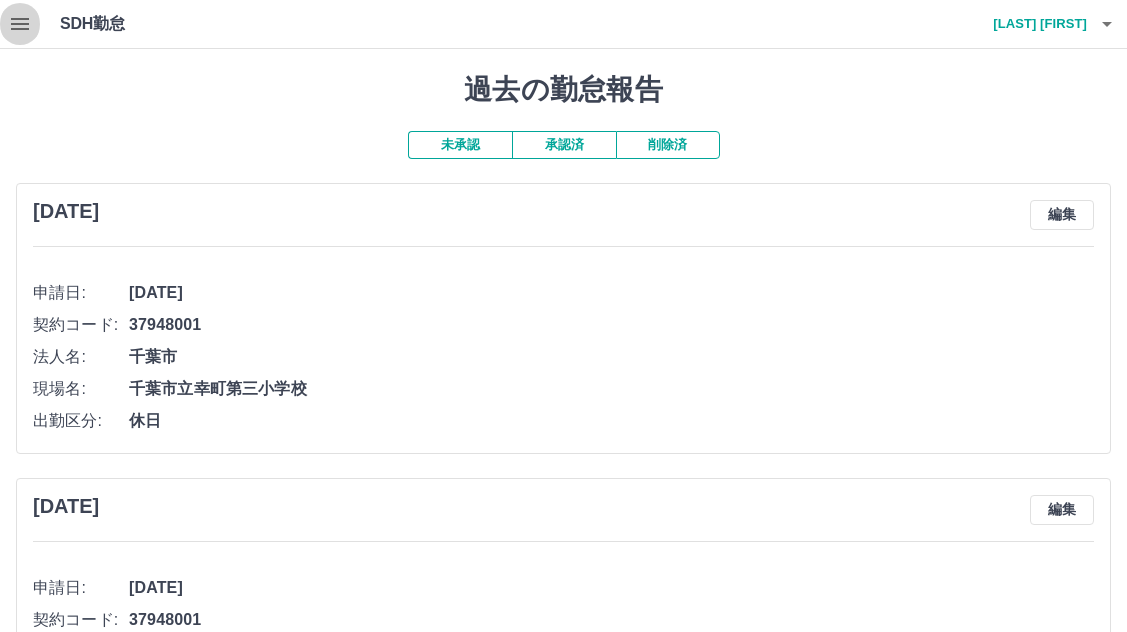 click 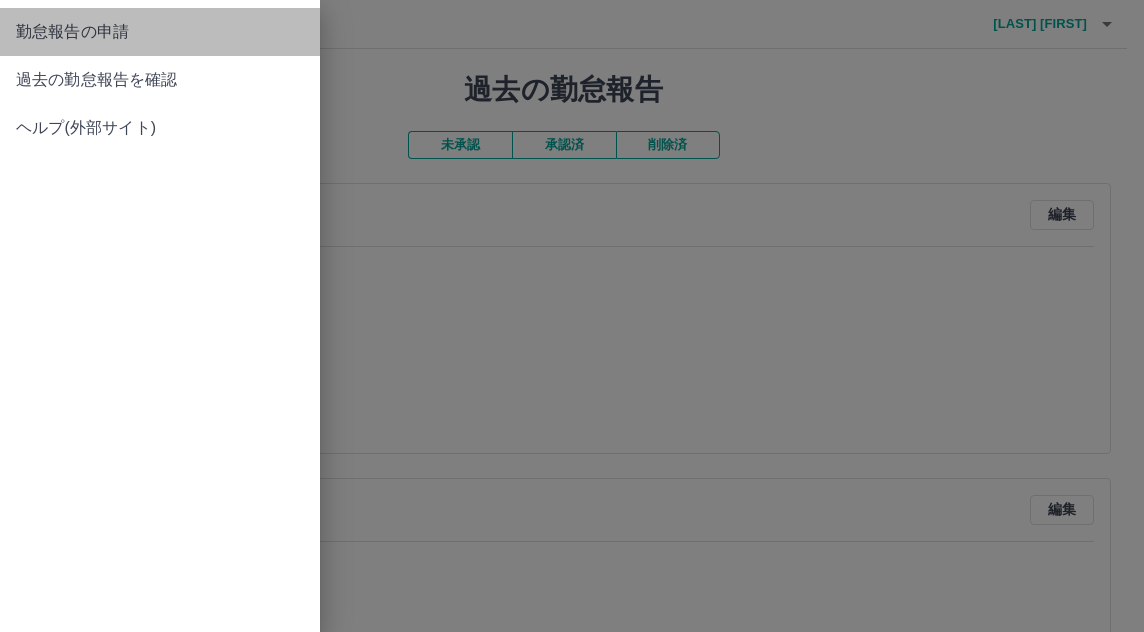 click on "勤怠報告の申請" at bounding box center (160, 32) 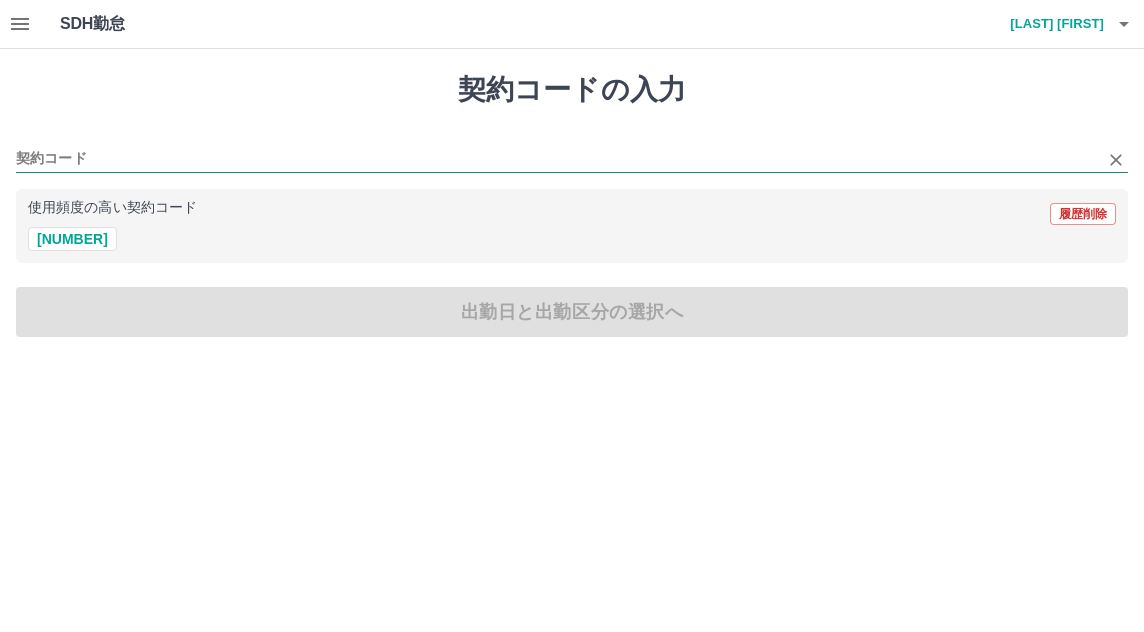 click on "契約コード" at bounding box center [557, 159] 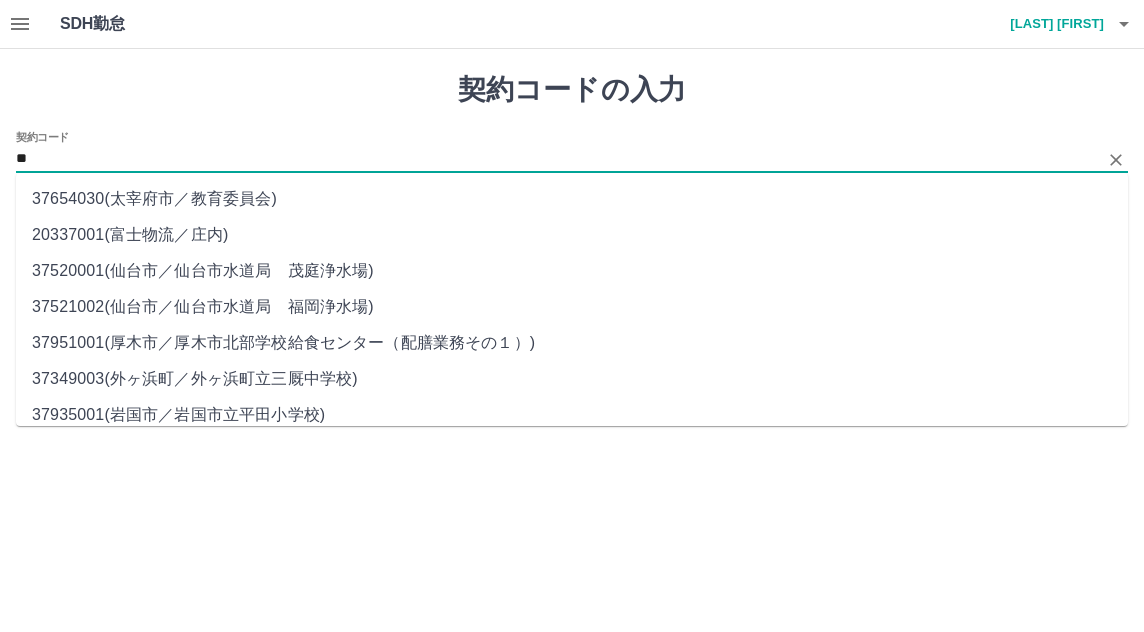 type on "*" 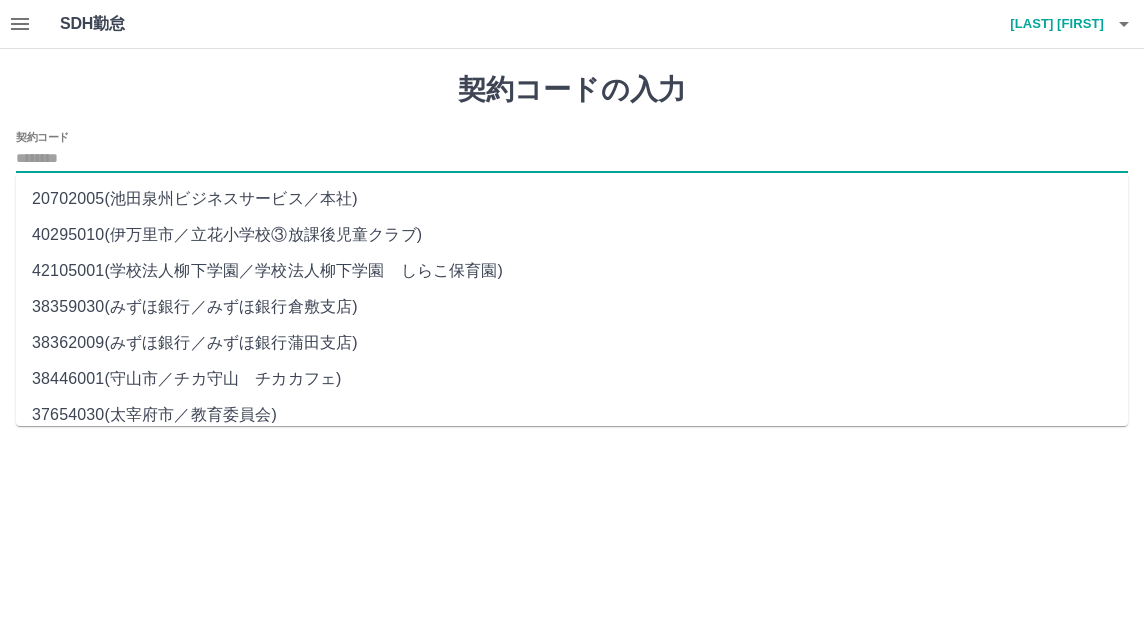 click on "契約コード" at bounding box center (572, 152) 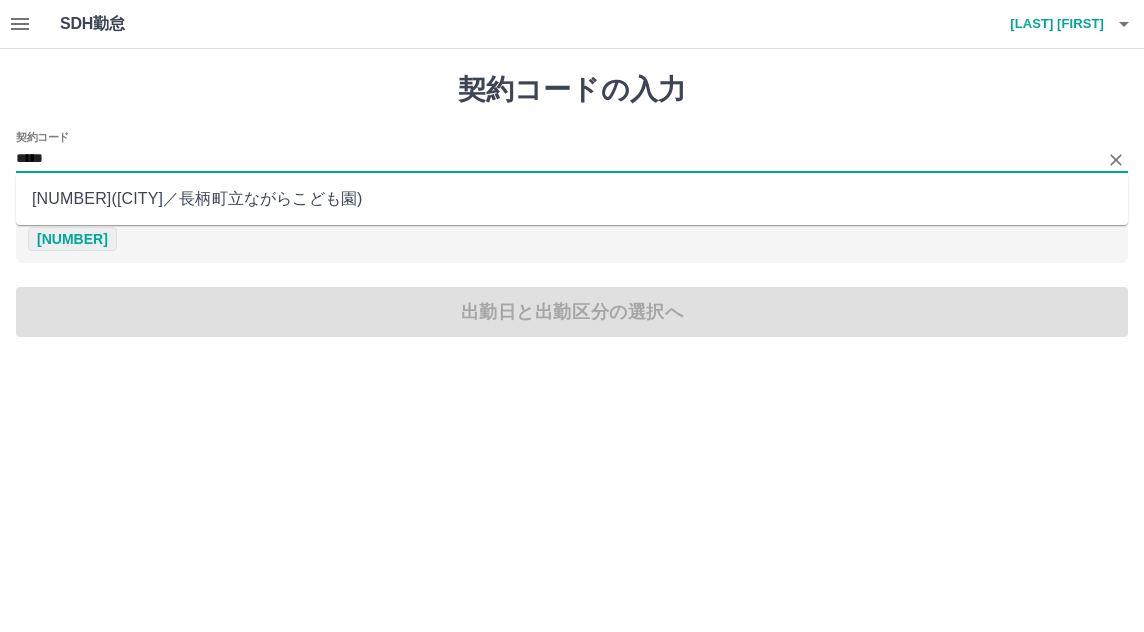 type on "*****" 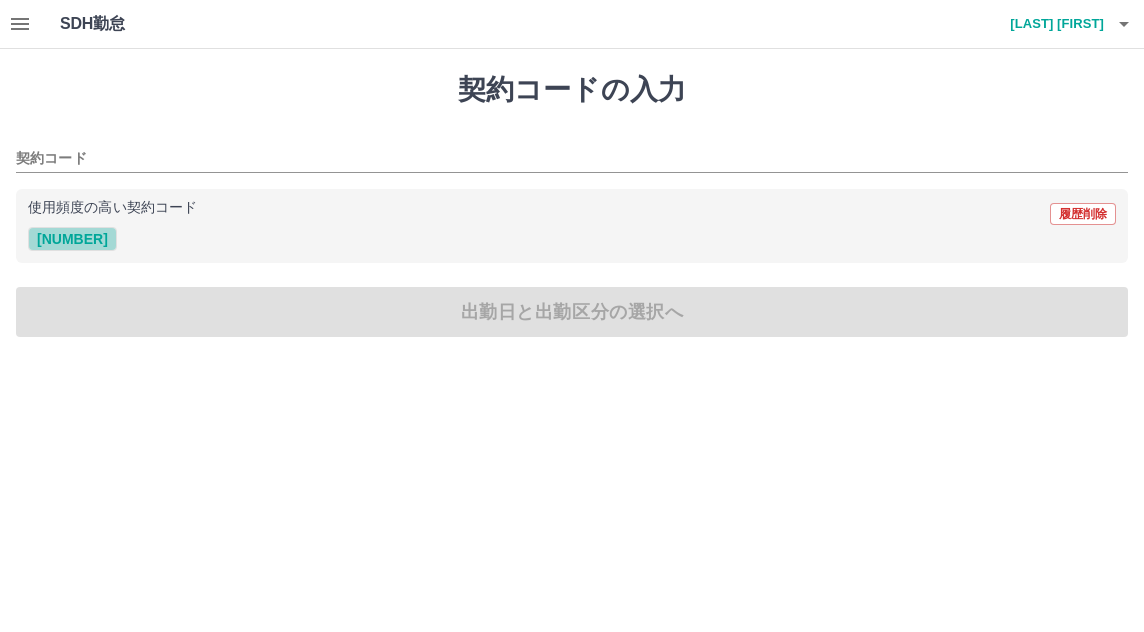 click on "42161001" at bounding box center (72, 239) 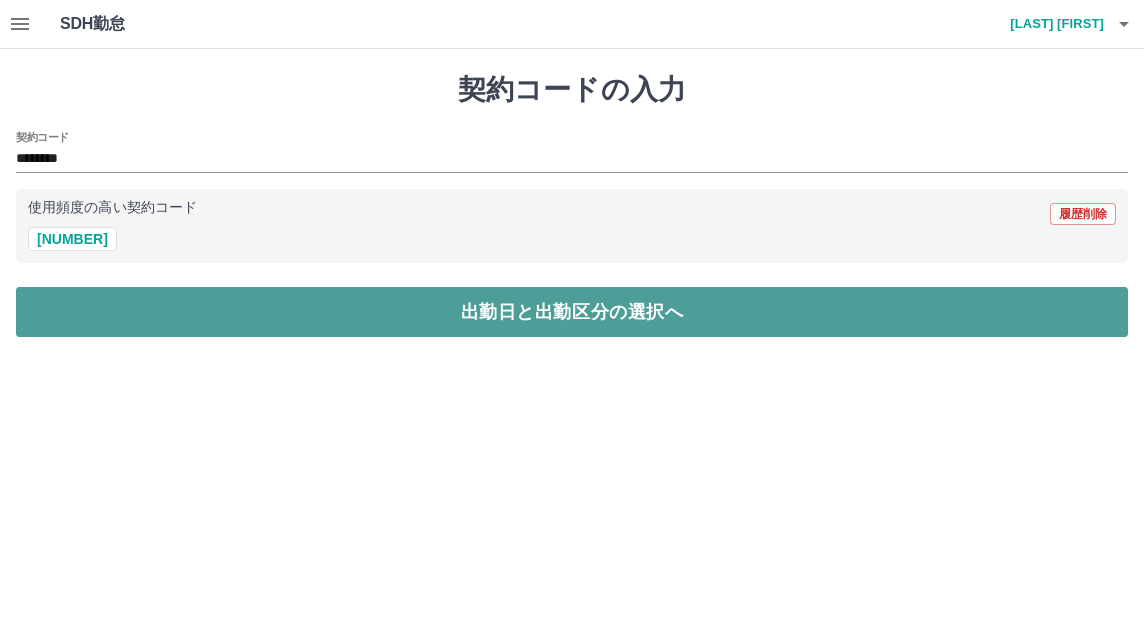 click on "出勤日と出勤区分の選択へ" at bounding box center [572, 312] 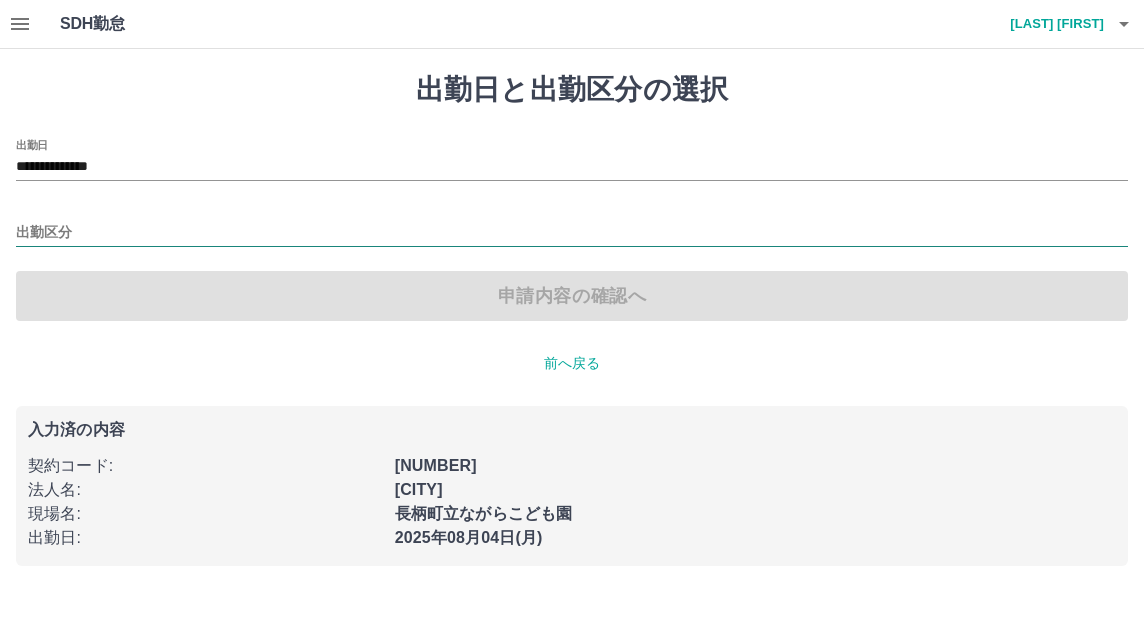 click on "出勤区分" at bounding box center (572, 233) 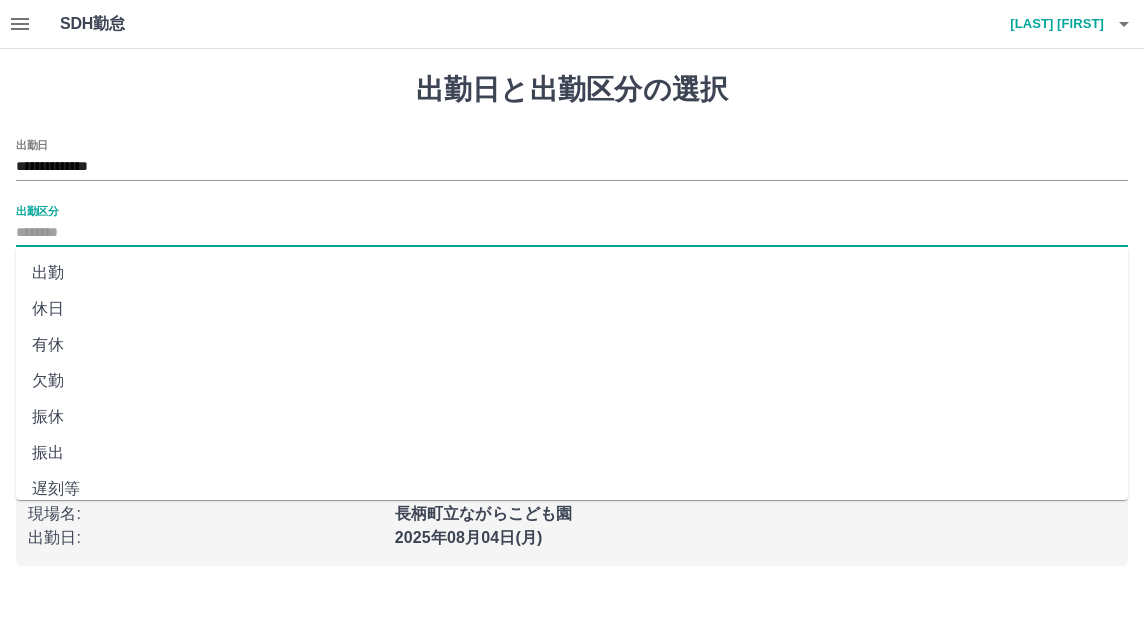 click on "出勤" at bounding box center (572, 273) 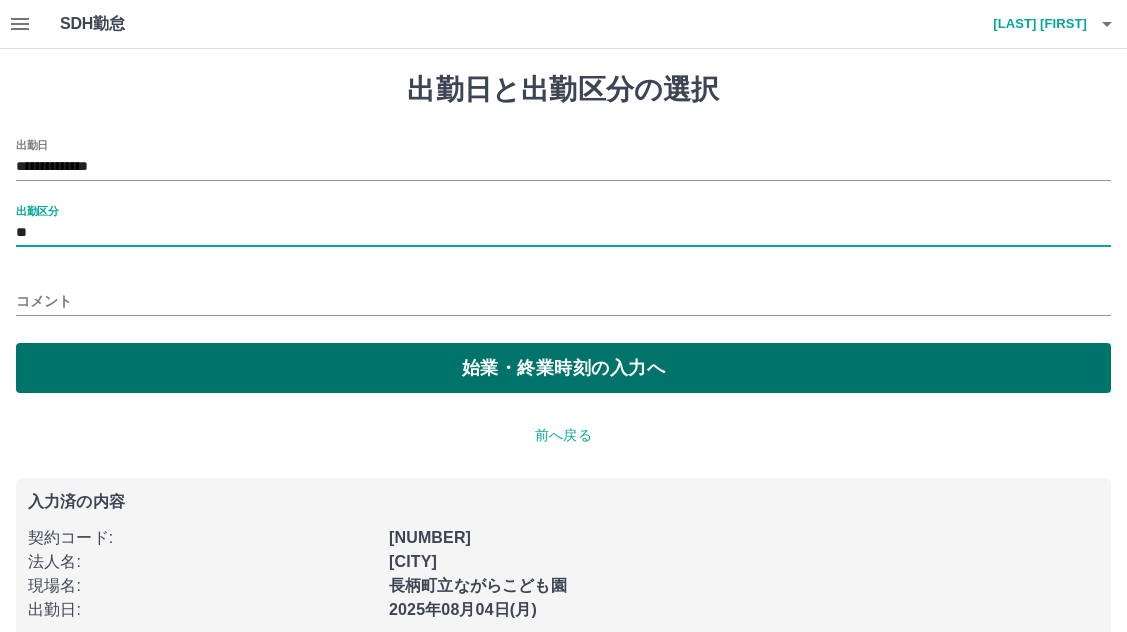 click on "始業・終業時刻の入力へ" at bounding box center (563, 368) 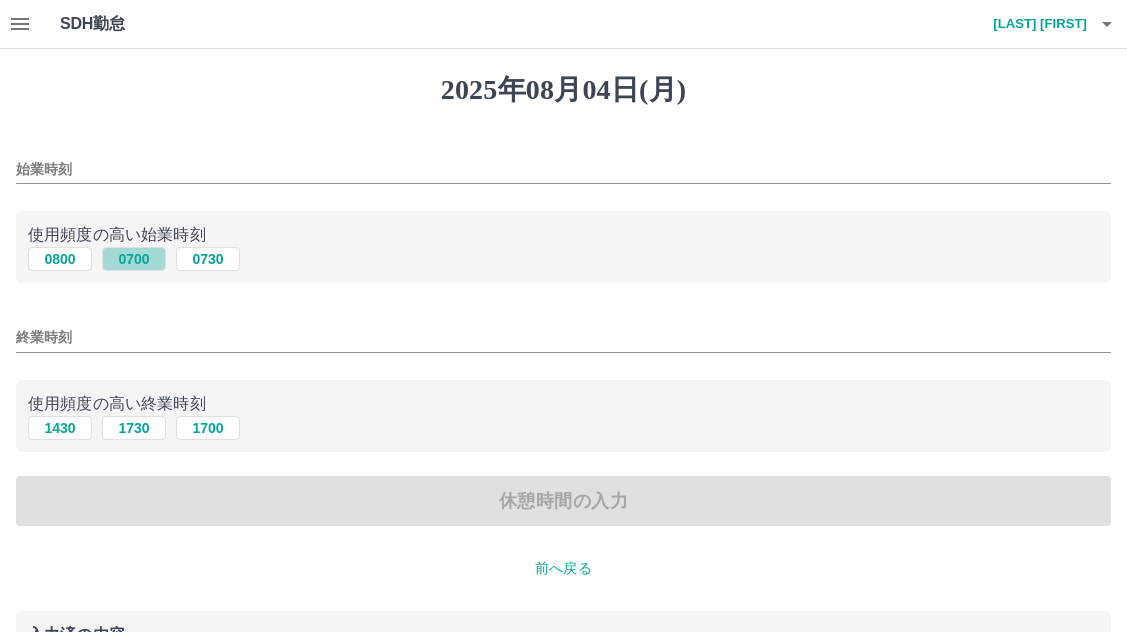 click on "0700" at bounding box center [134, 259] 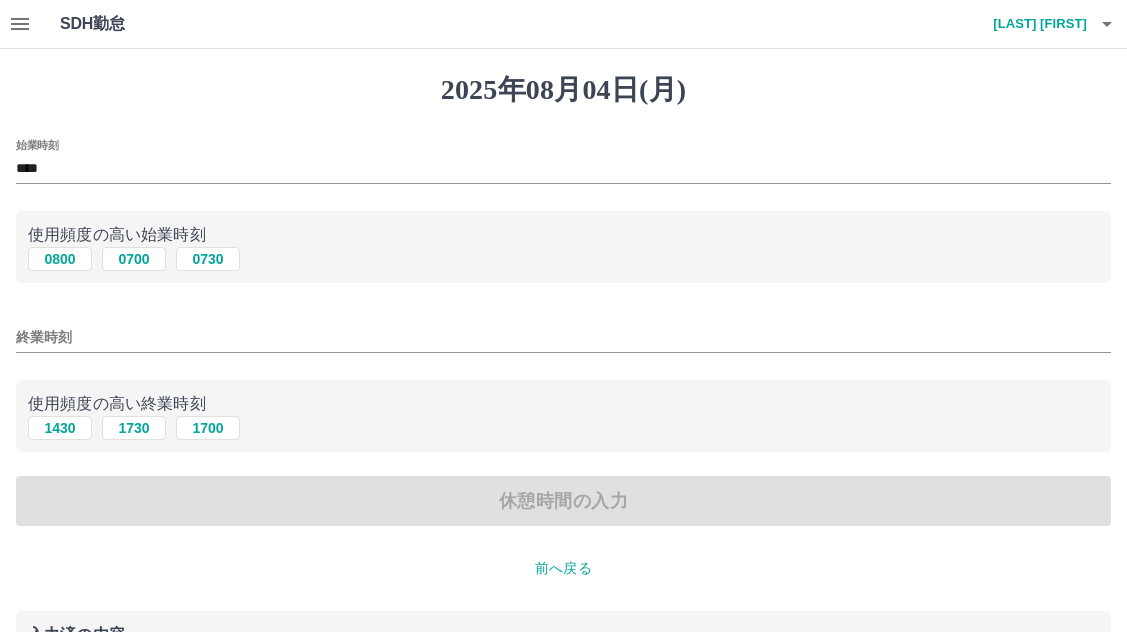 click on "終業時刻" at bounding box center [563, 337] 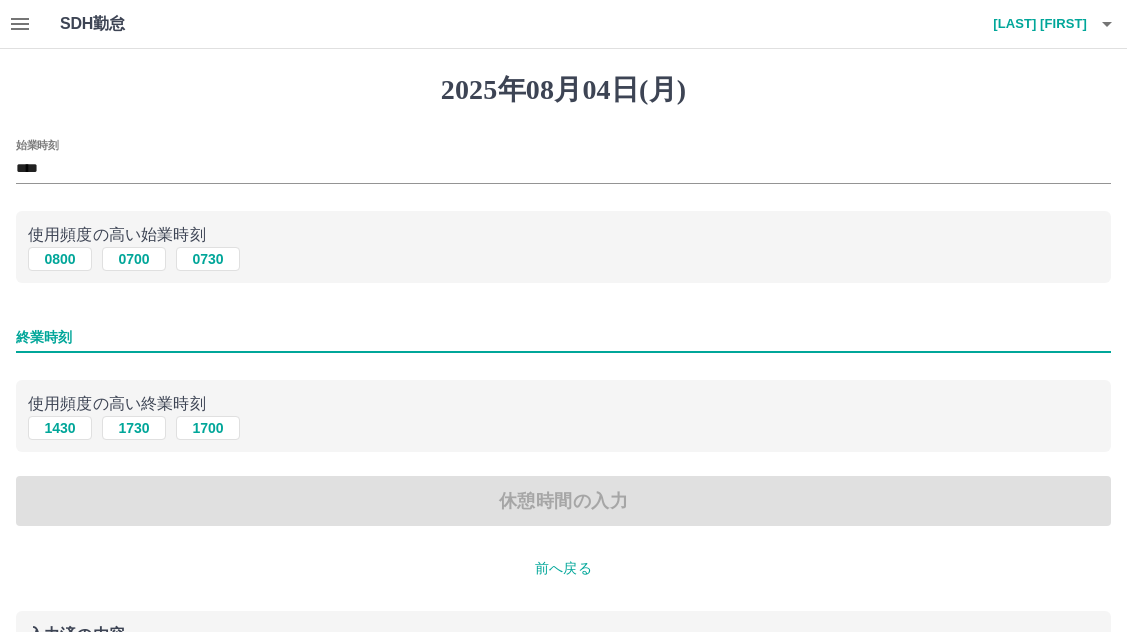 type on "****" 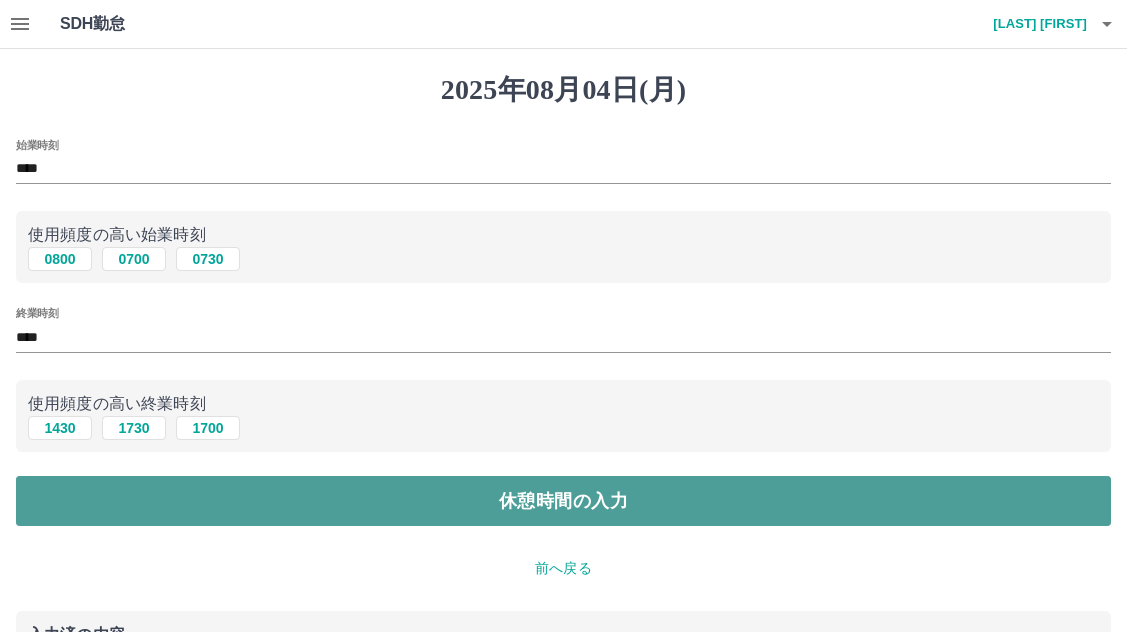 click on "休憩時間の入力" at bounding box center [563, 501] 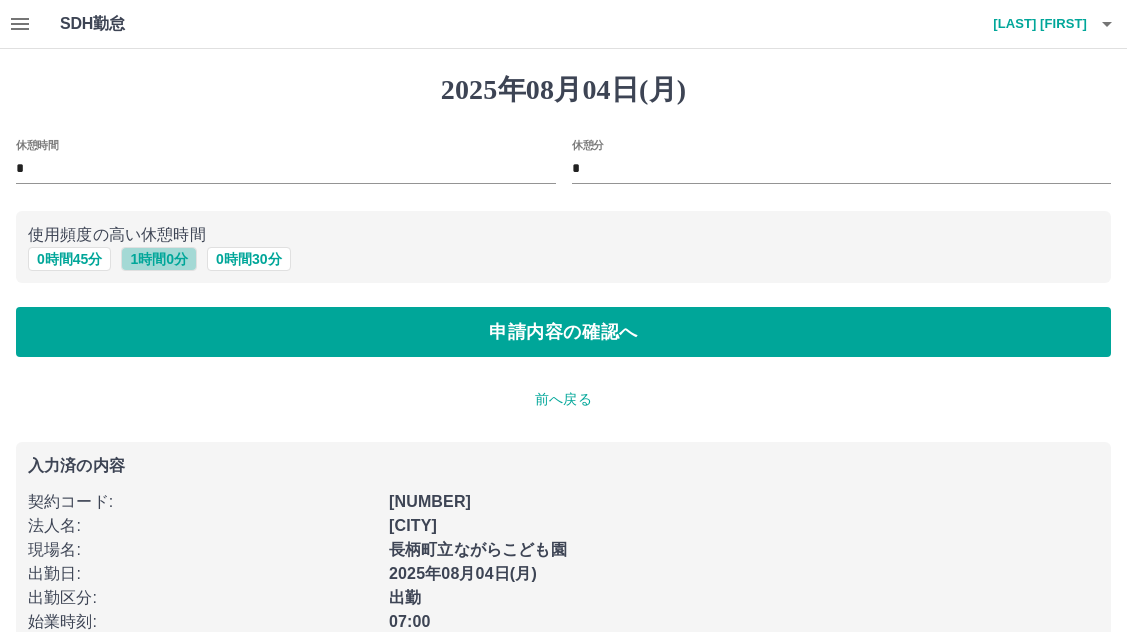 click on "1 時間 0 分" at bounding box center (159, 259) 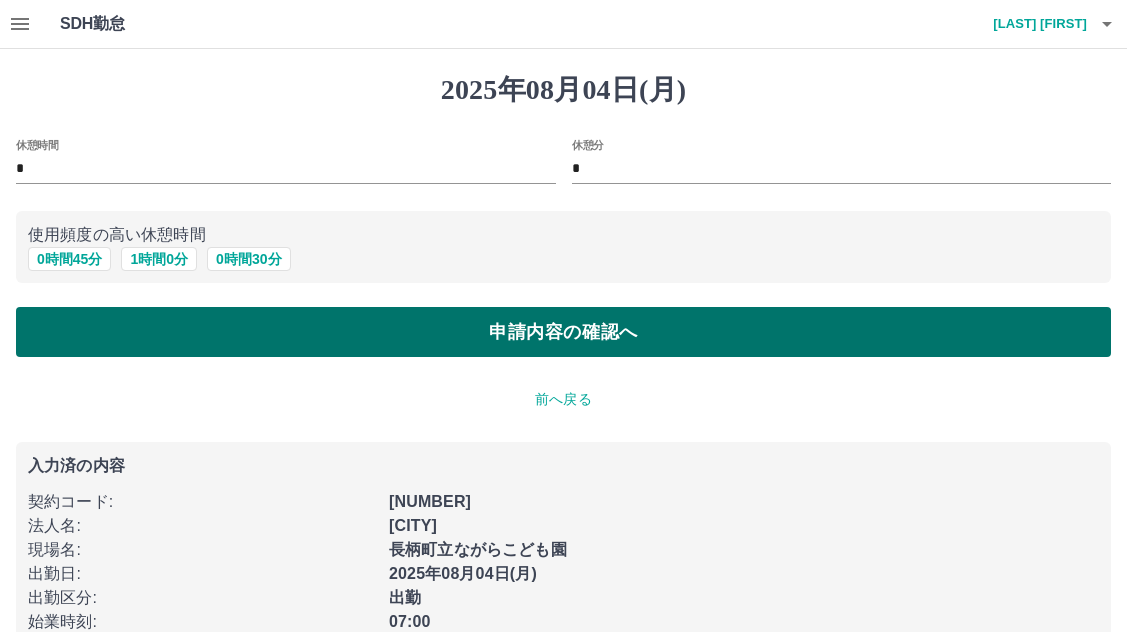 click on "申請内容の確認へ" at bounding box center (563, 332) 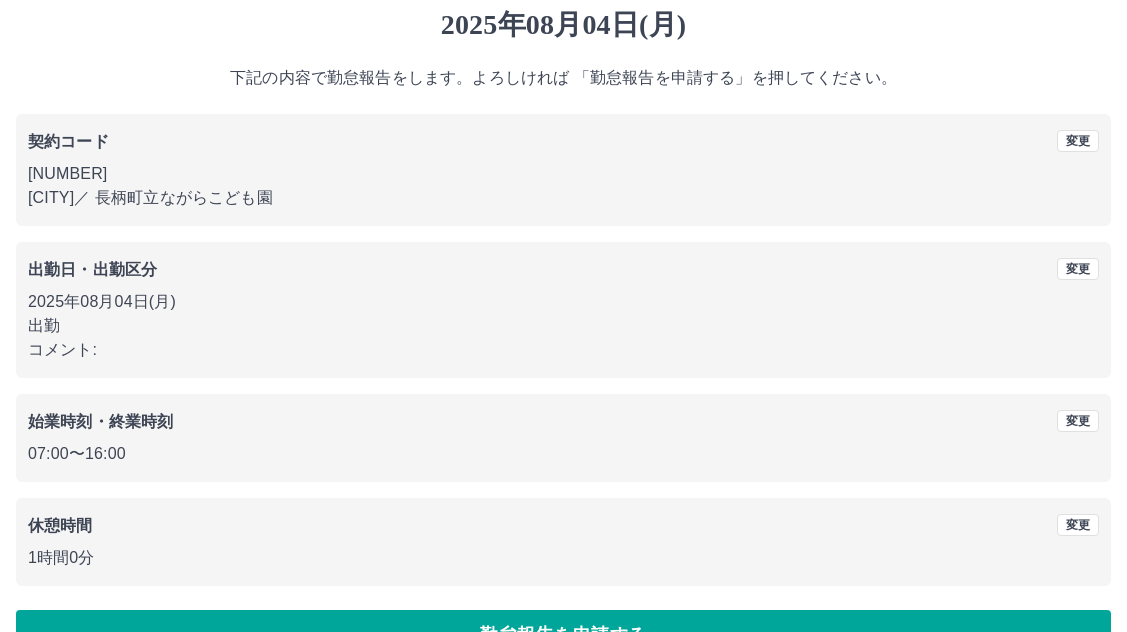 scroll, scrollTop: 117, scrollLeft: 0, axis: vertical 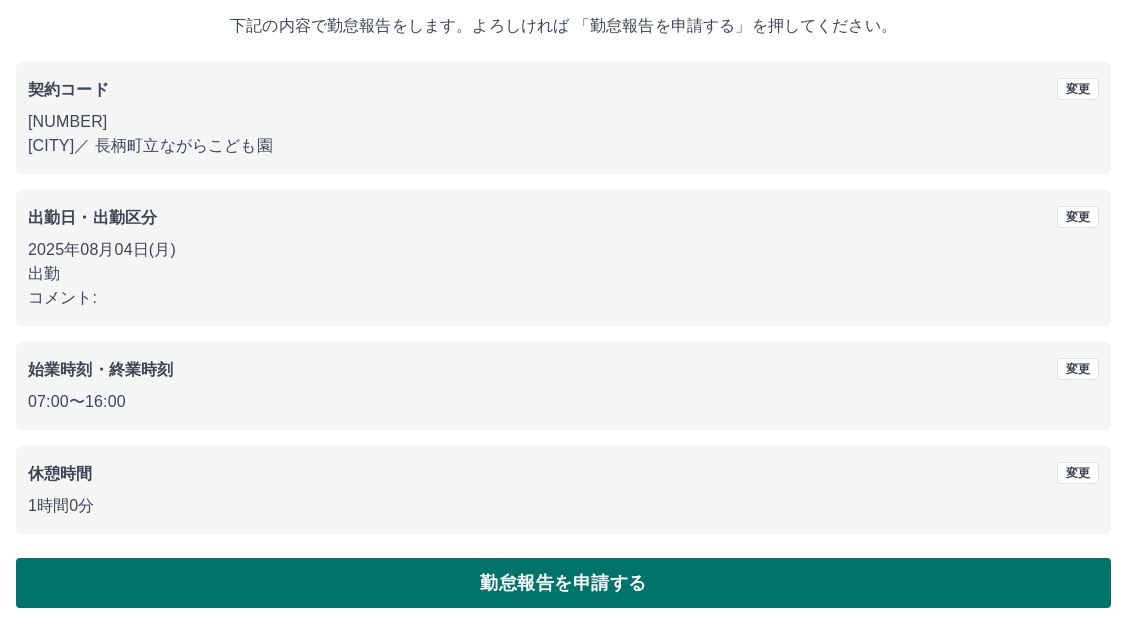 click on "勤怠報告を申請する" at bounding box center (563, 583) 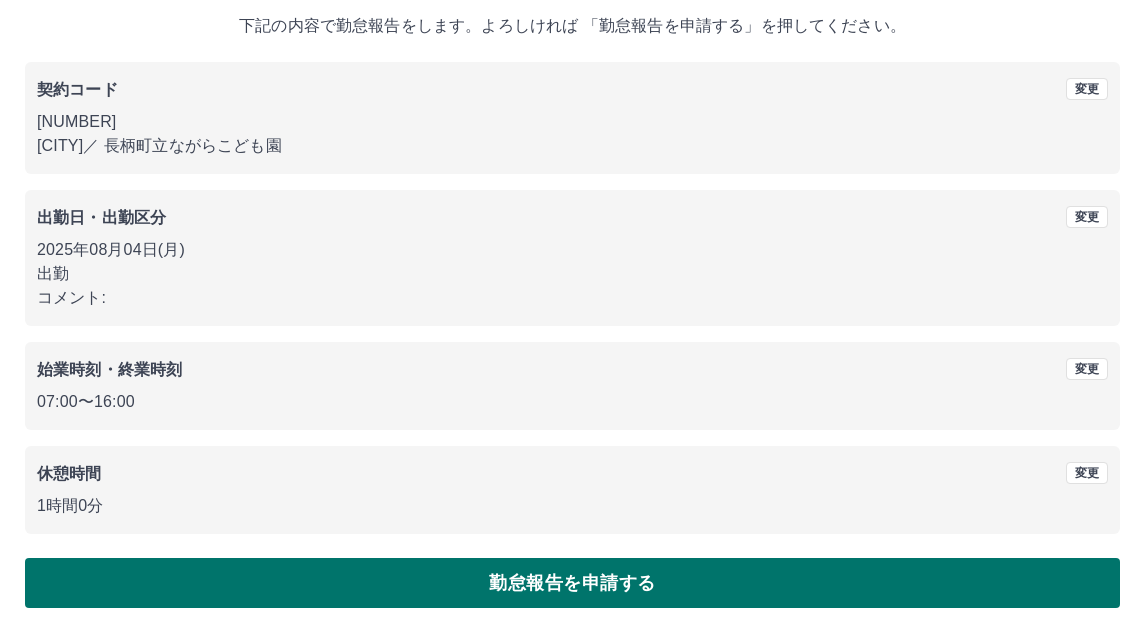 scroll, scrollTop: 0, scrollLeft: 0, axis: both 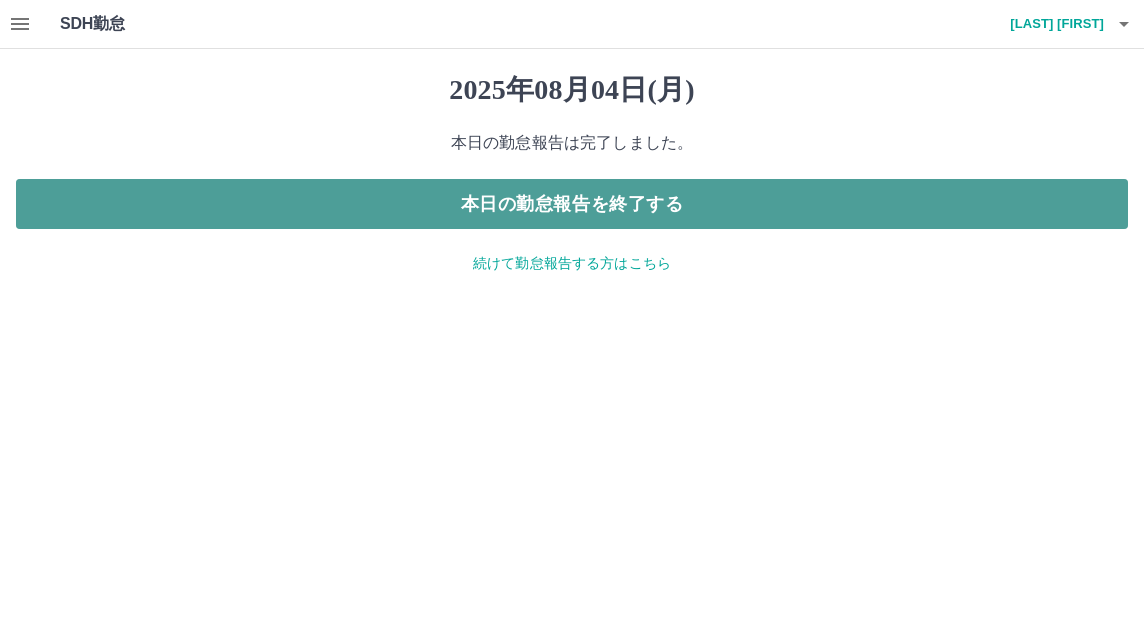 click on "本日の勤怠報告を終了する" at bounding box center (572, 204) 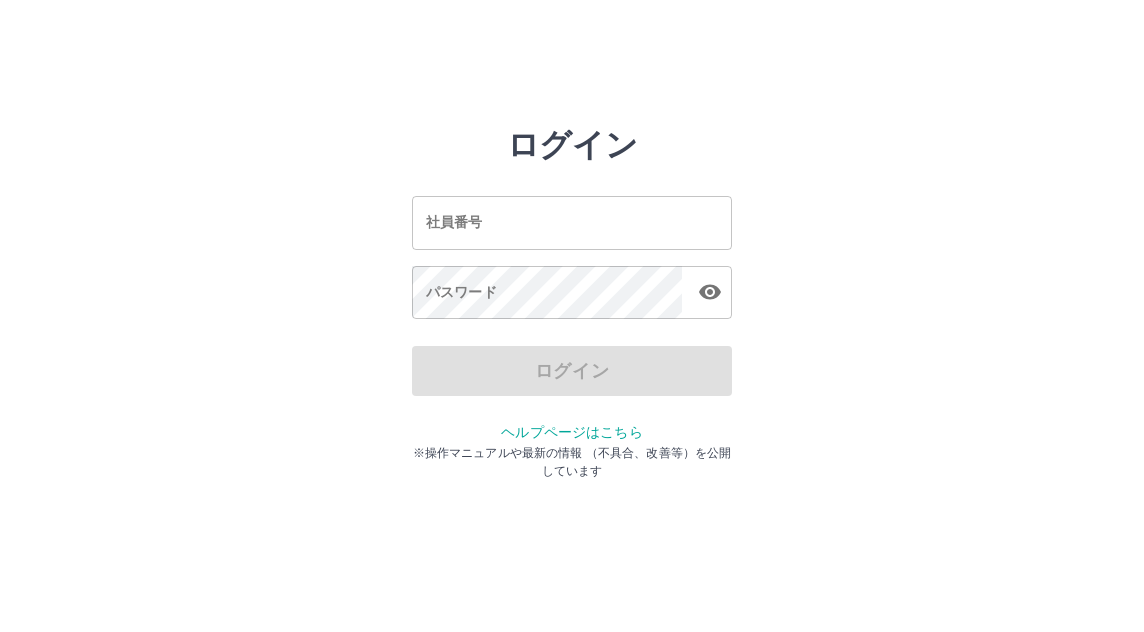 scroll, scrollTop: 0, scrollLeft: 0, axis: both 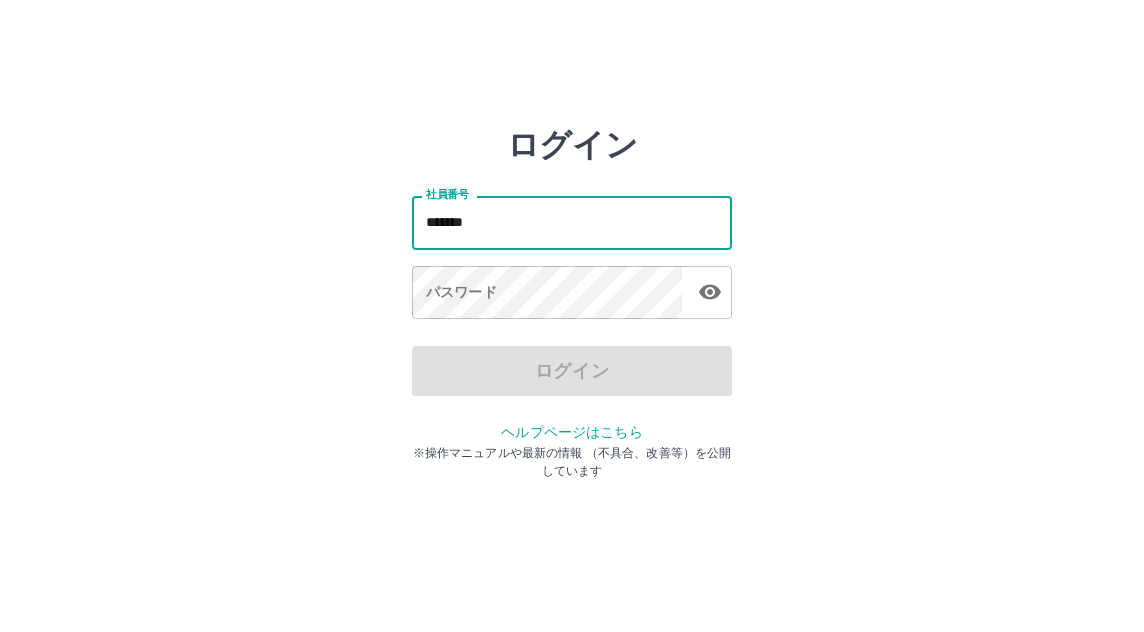 type on "*******" 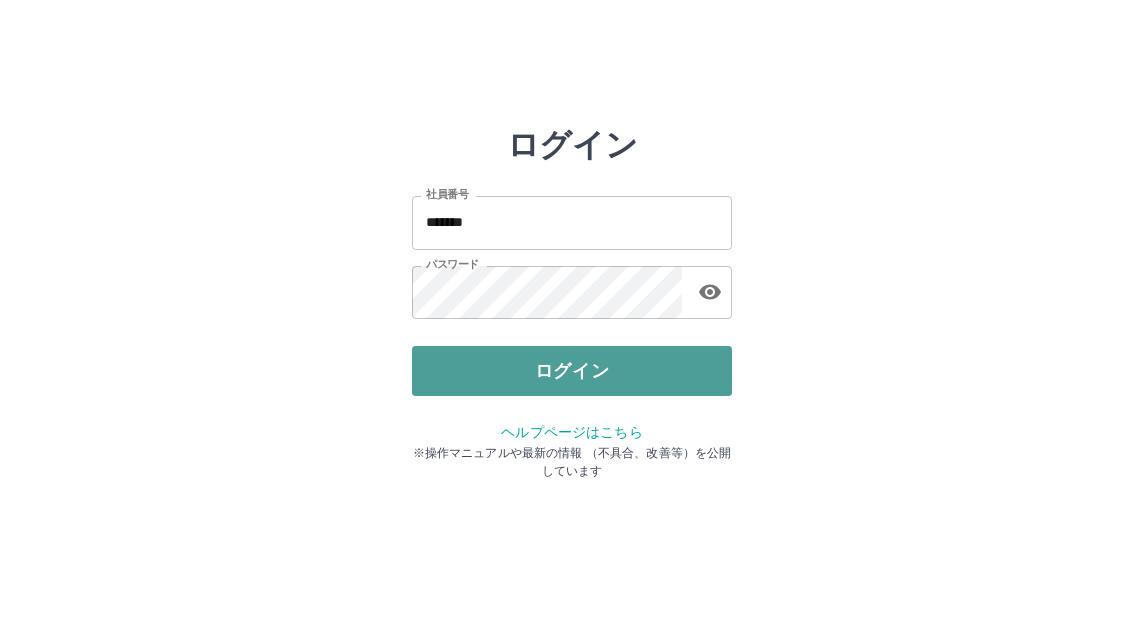 click on "ログイン" at bounding box center [572, 371] 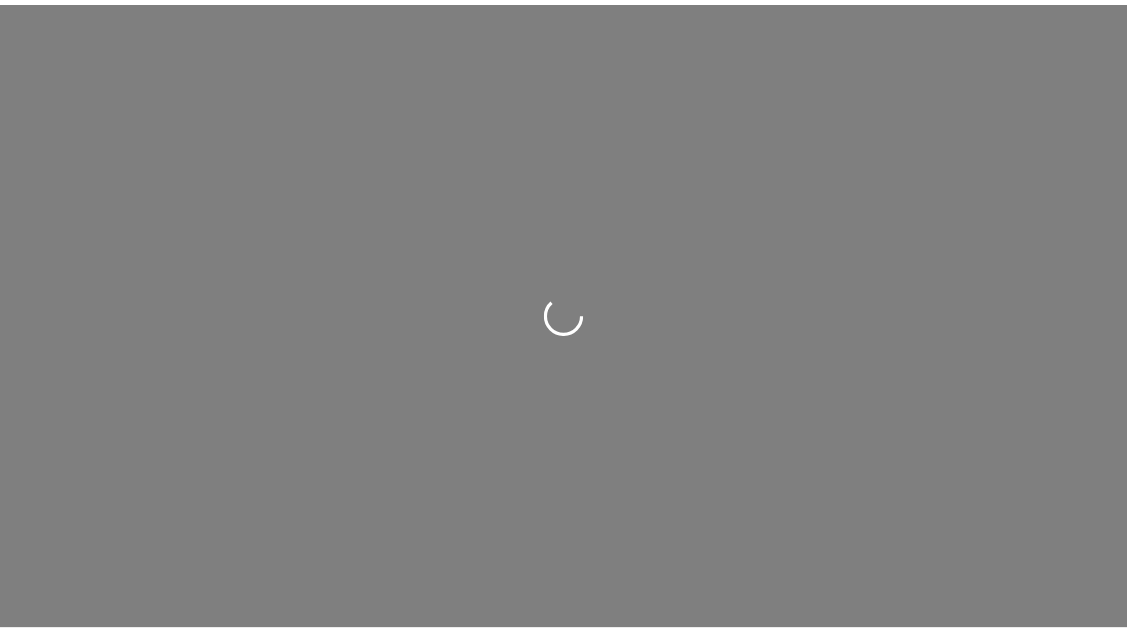 scroll, scrollTop: 0, scrollLeft: 0, axis: both 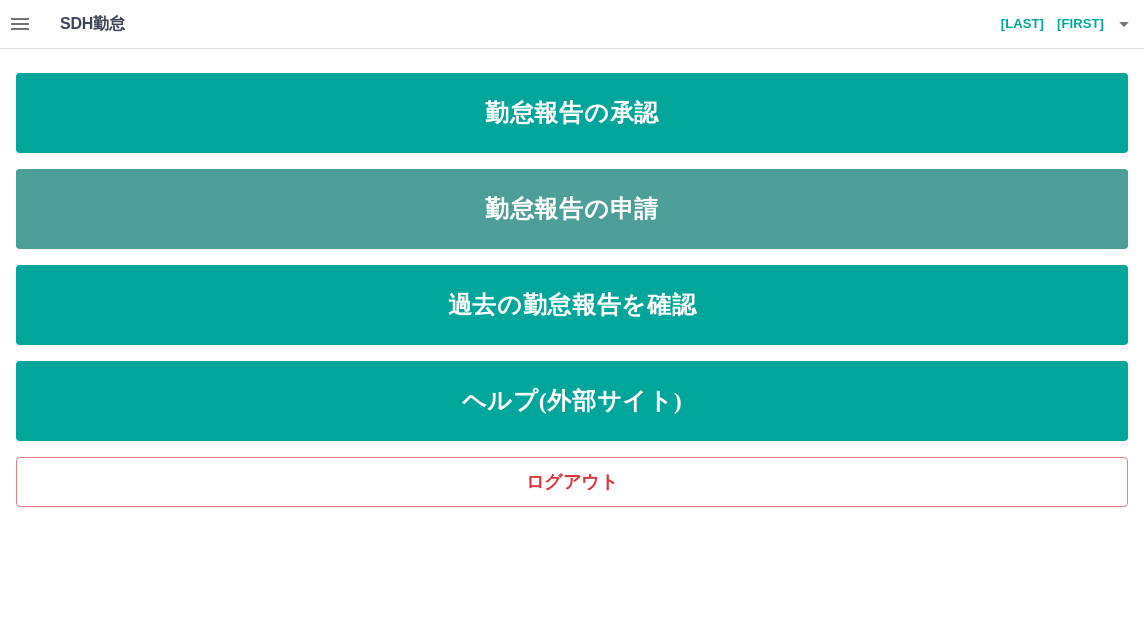 click on "勤怠報告の申請" at bounding box center (572, 209) 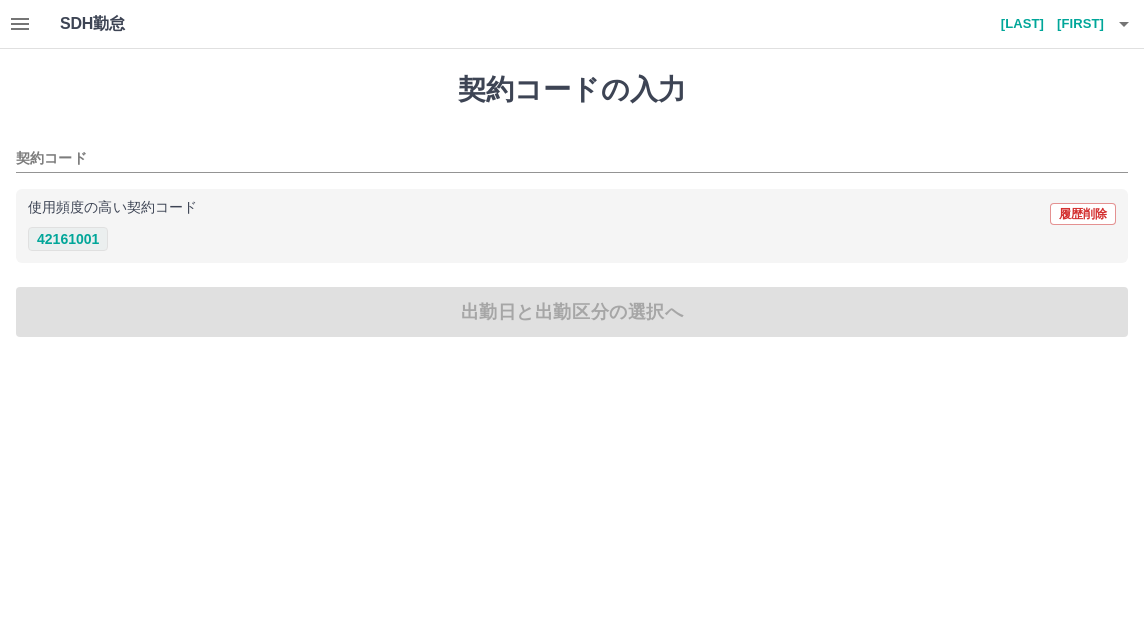 click on "42161001" at bounding box center (68, 239) 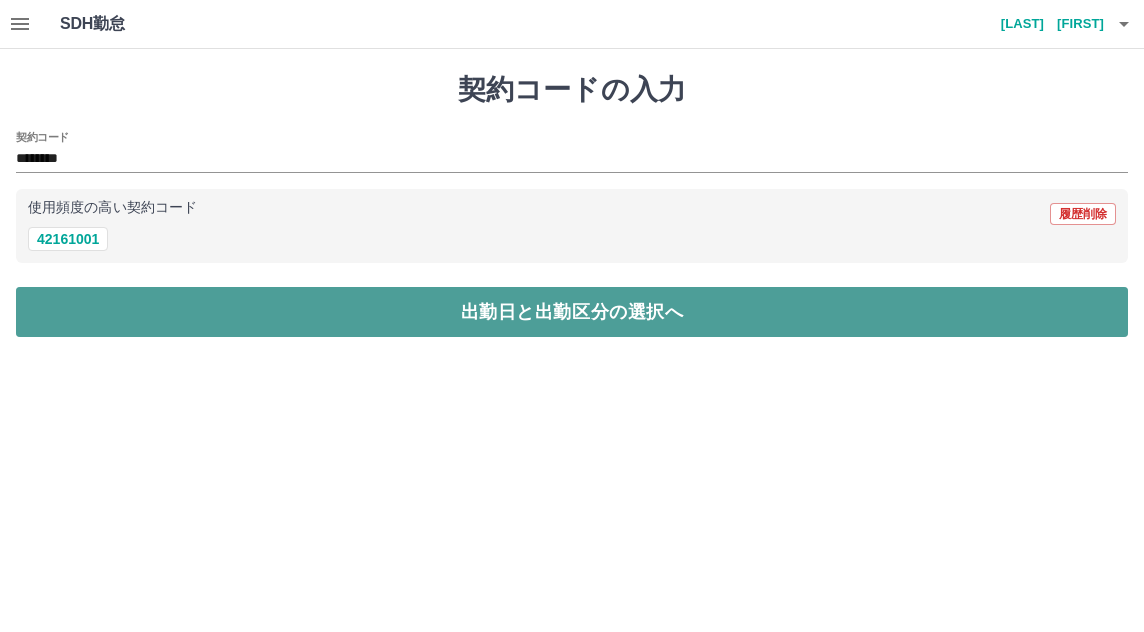 click on "出勤日と出勤区分の選択へ" at bounding box center [572, 312] 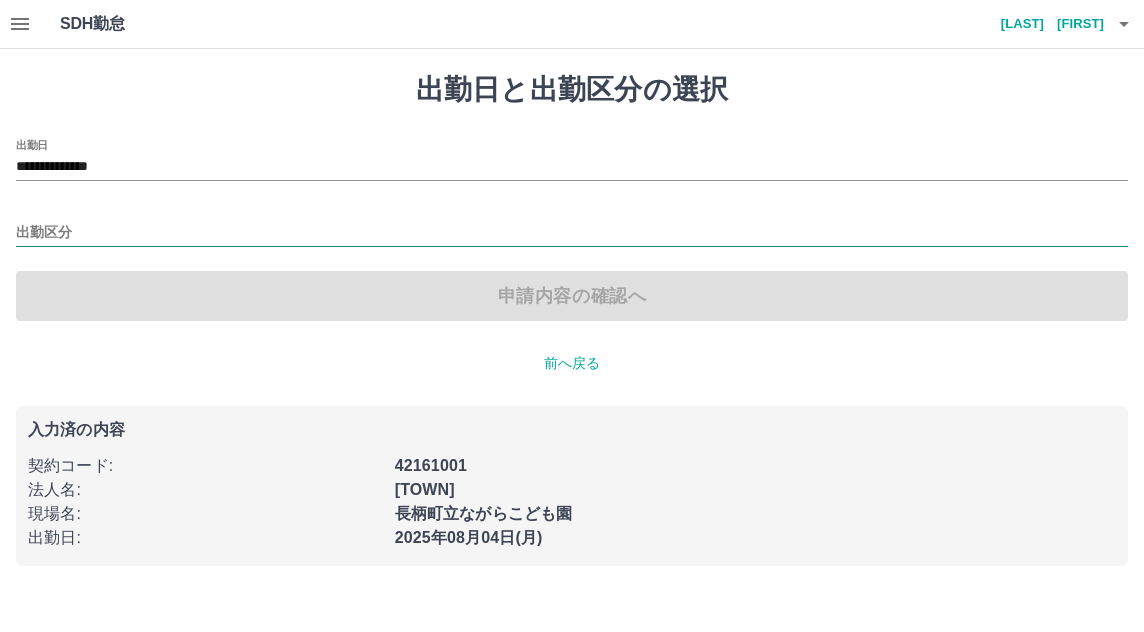 click on "出勤区分" at bounding box center (572, 233) 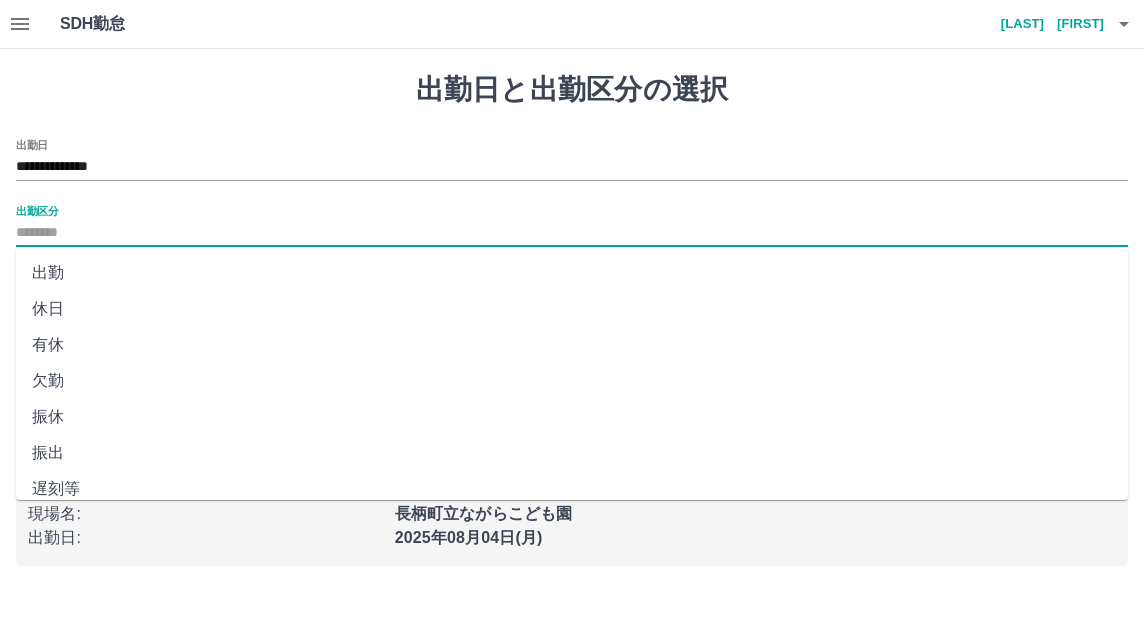 click on "出勤" at bounding box center (572, 273) 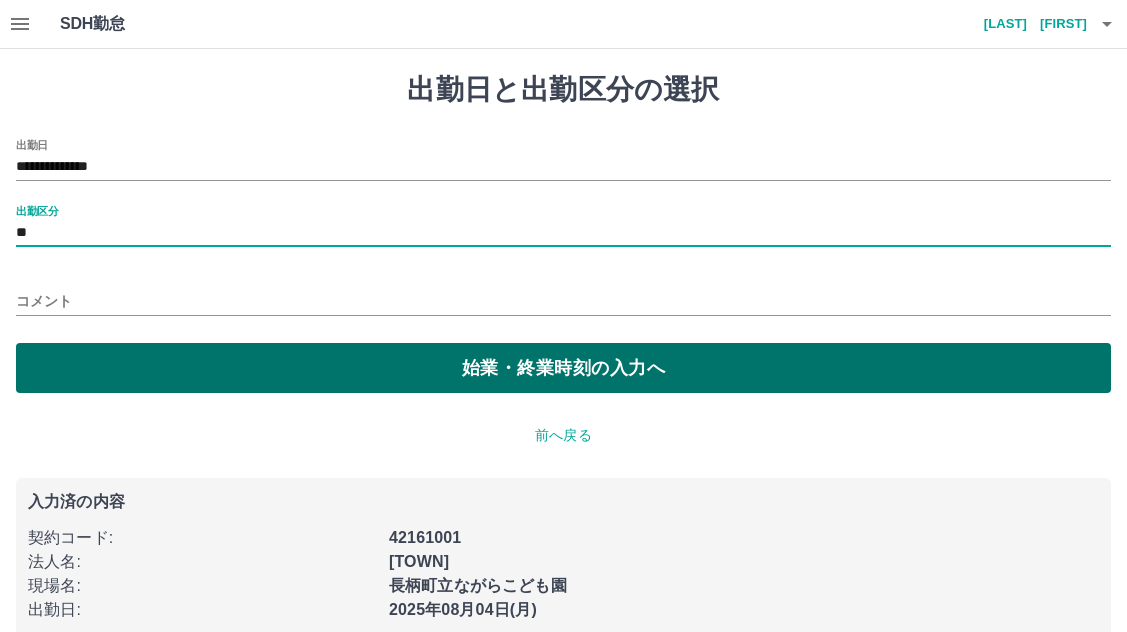 click on "始業・終業時刻の入力へ" at bounding box center (563, 368) 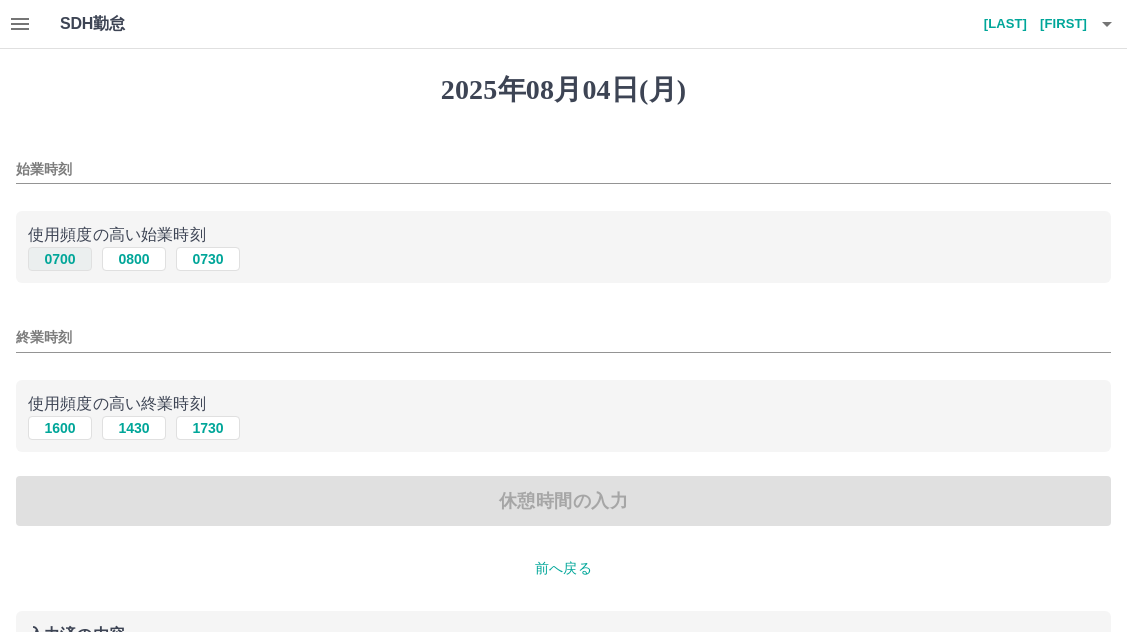 click on "0700" at bounding box center (60, 259) 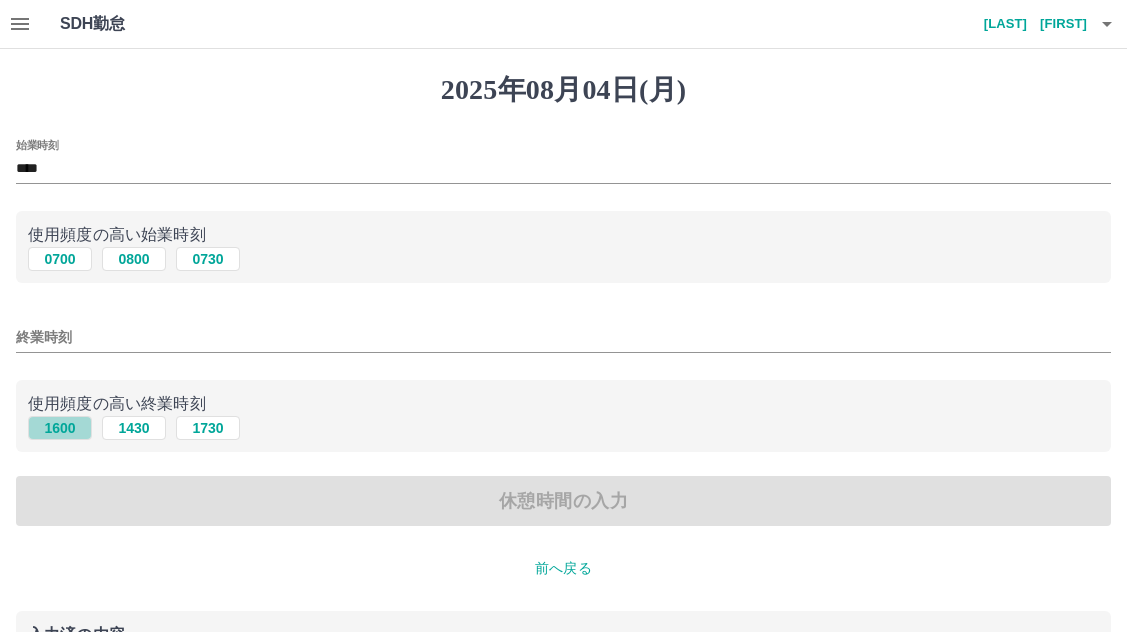 click on "1600" at bounding box center [60, 428] 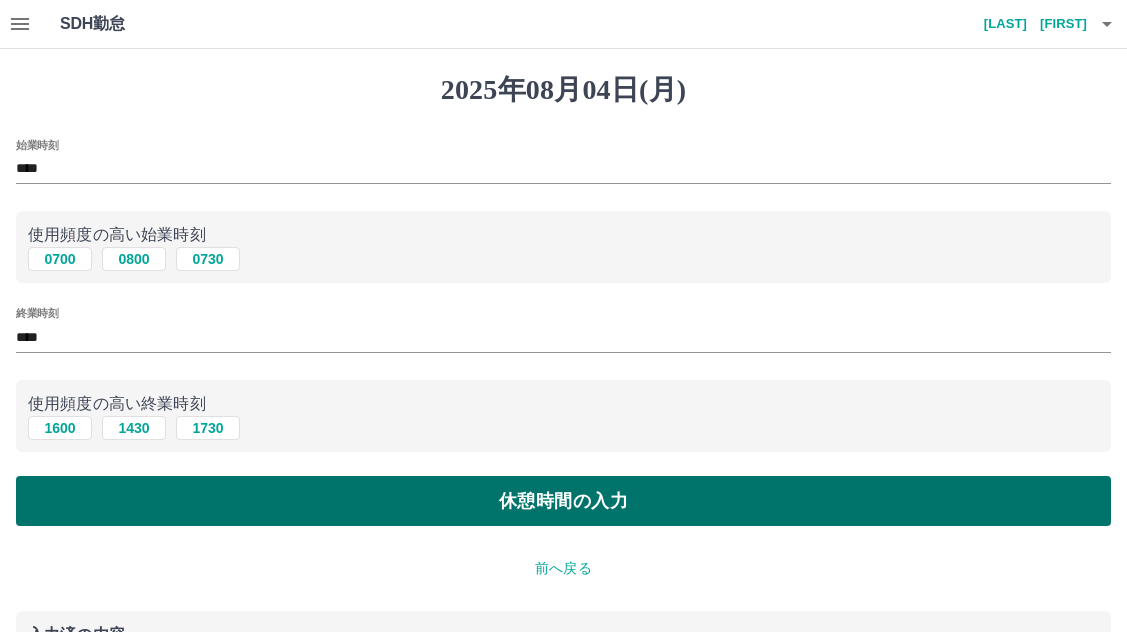 click on "休憩時間の入力" at bounding box center (563, 501) 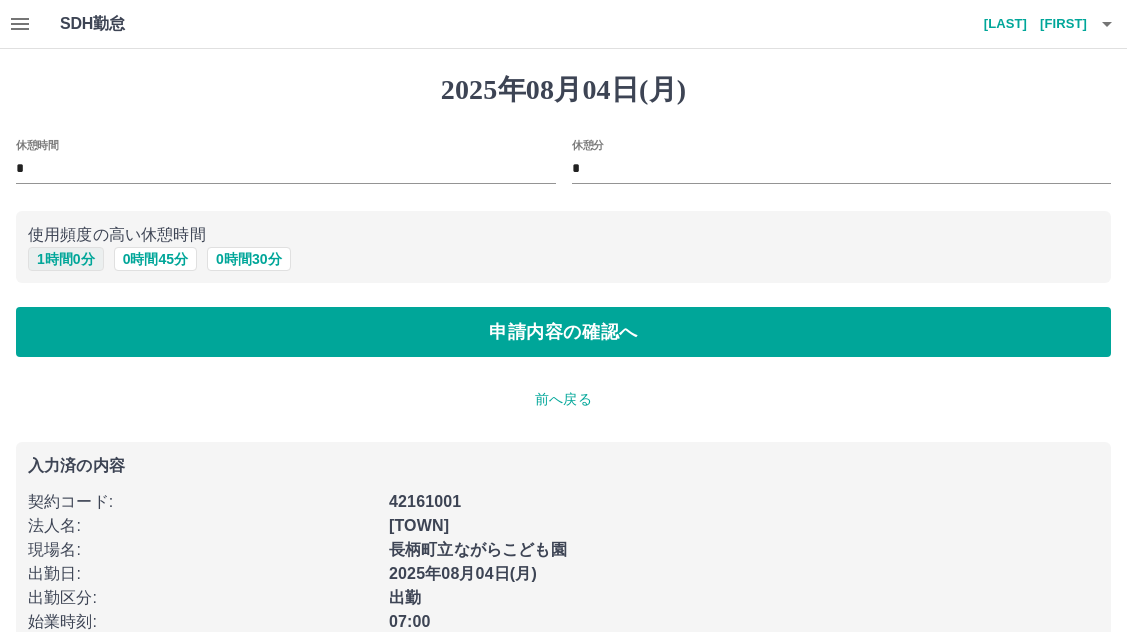 click on "1 時間 0 分" at bounding box center (66, 259) 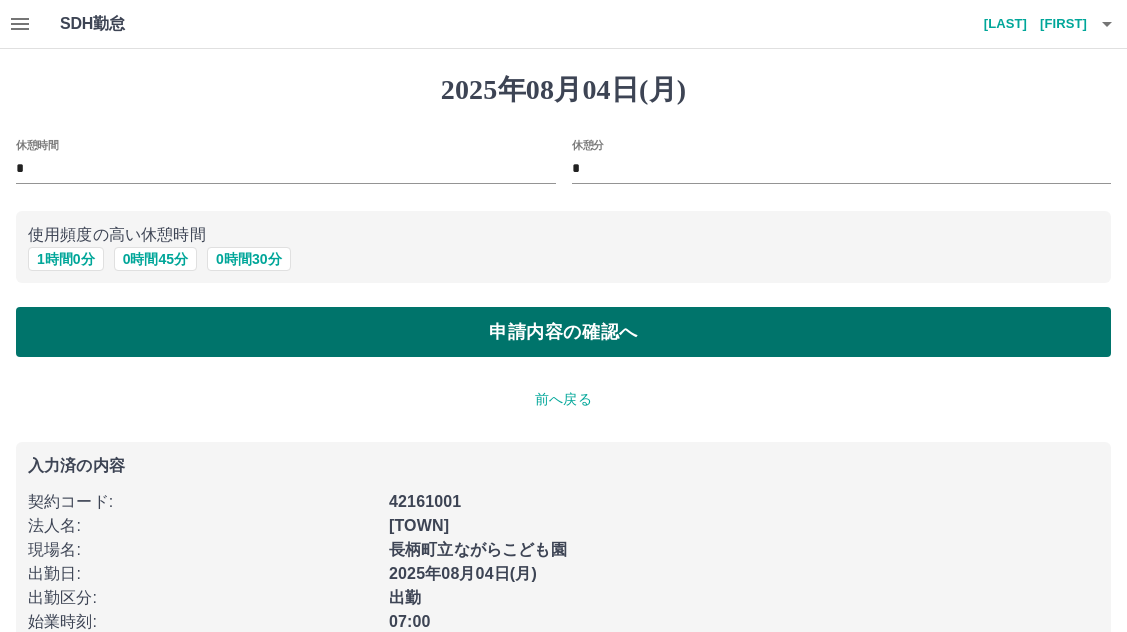 click on "申請内容の確認へ" at bounding box center (563, 332) 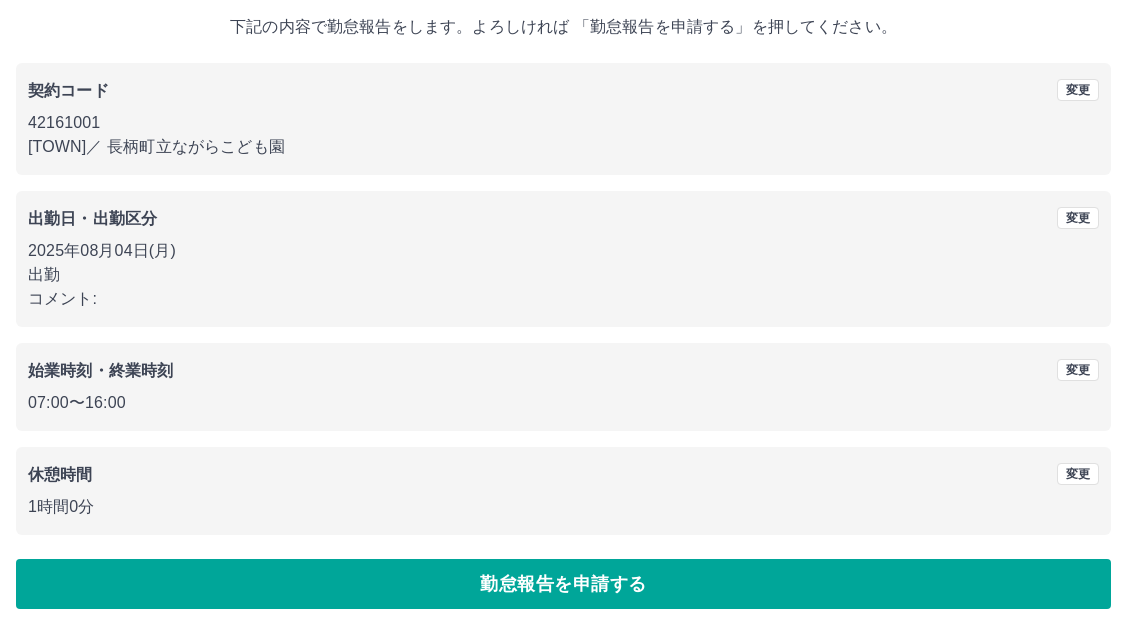 scroll, scrollTop: 117, scrollLeft: 0, axis: vertical 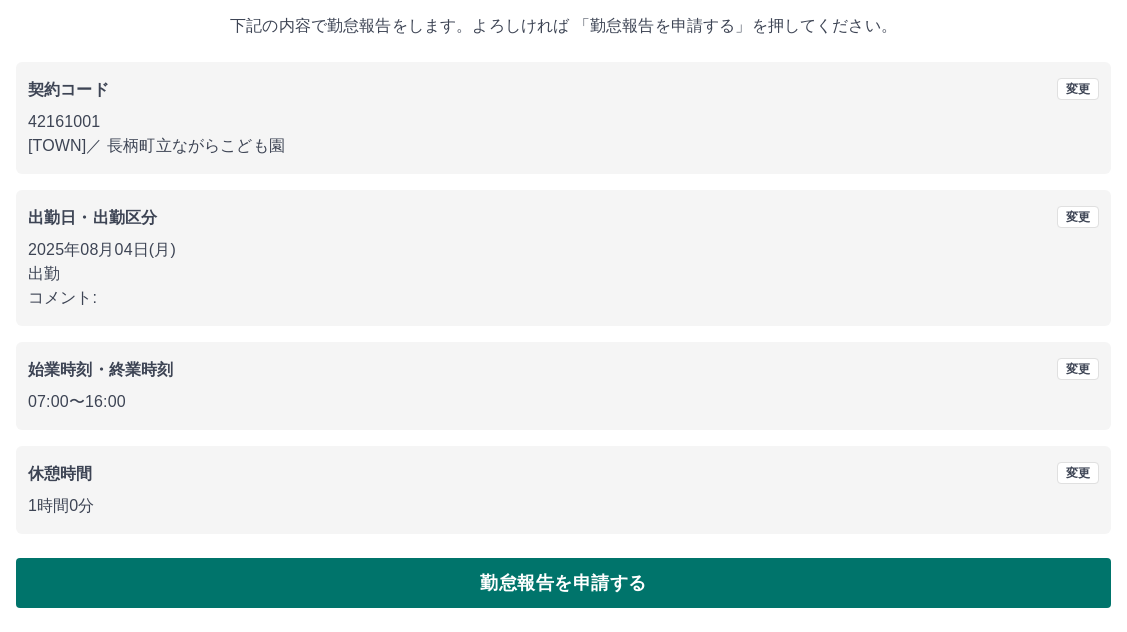 click on "勤怠報告を申請する" at bounding box center (563, 583) 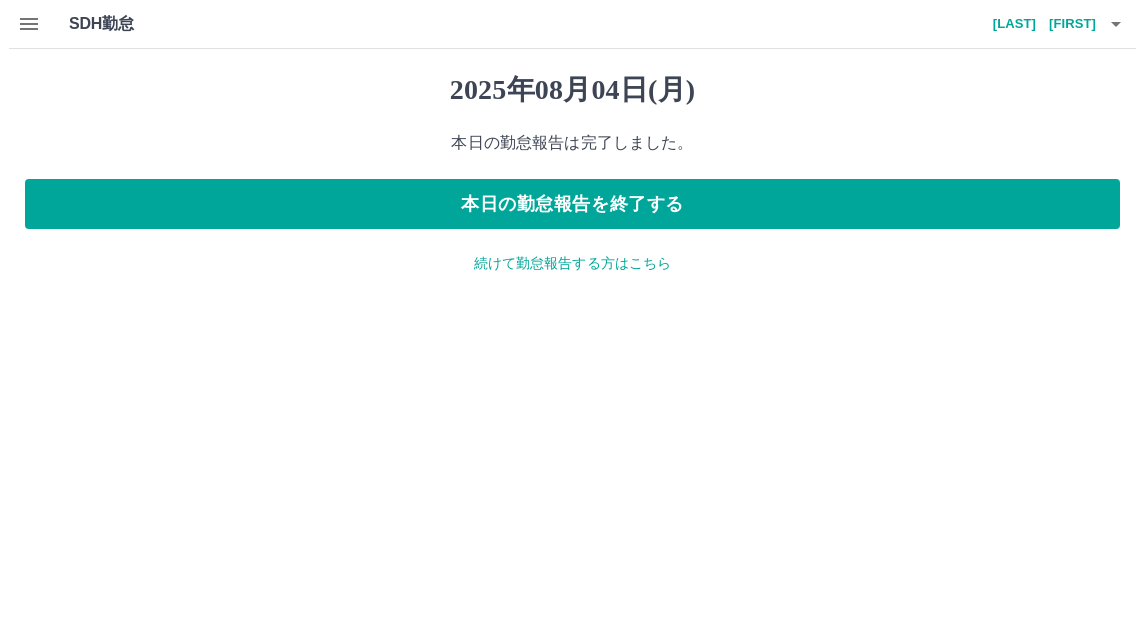 scroll, scrollTop: 0, scrollLeft: 0, axis: both 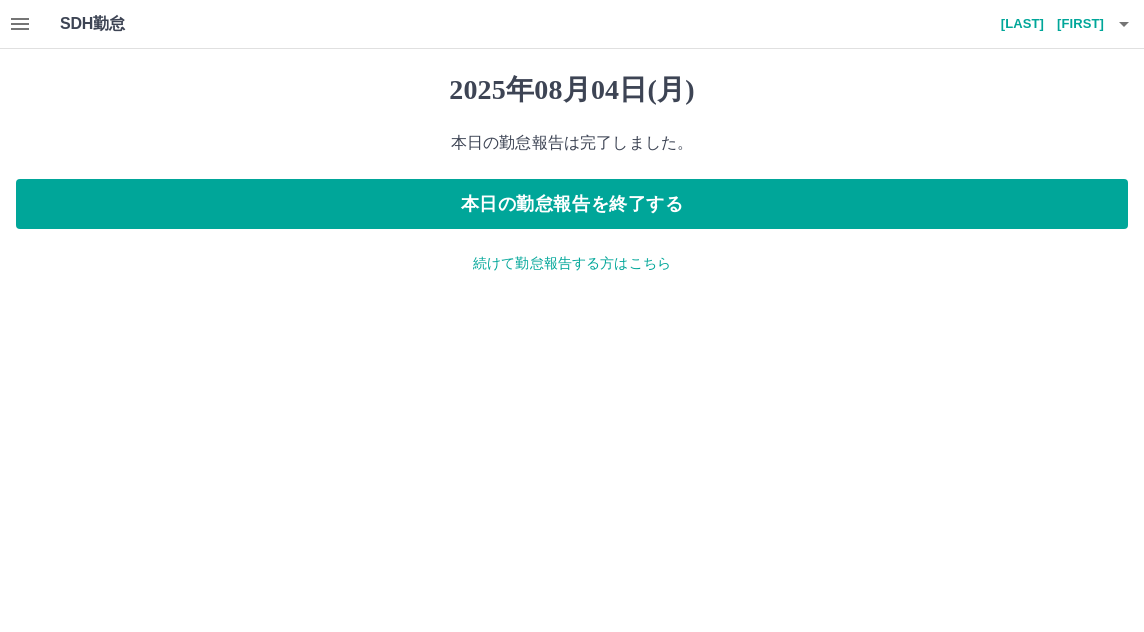 click on "髙橋　紗綾子" at bounding box center (1044, 24) 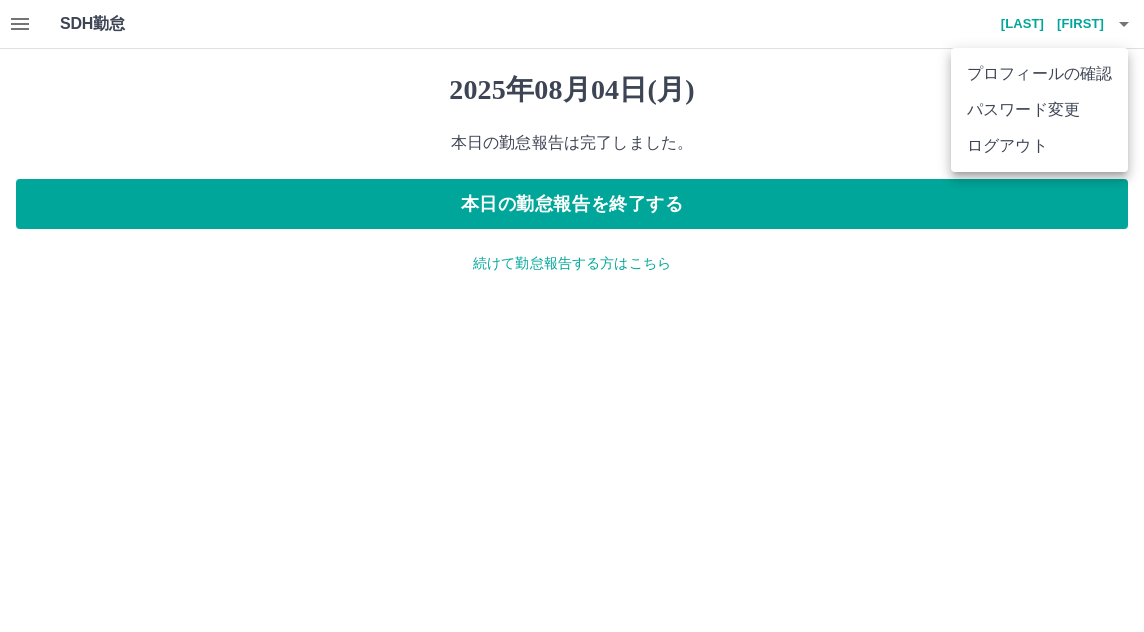 click on "ログアウト" at bounding box center (1039, 146) 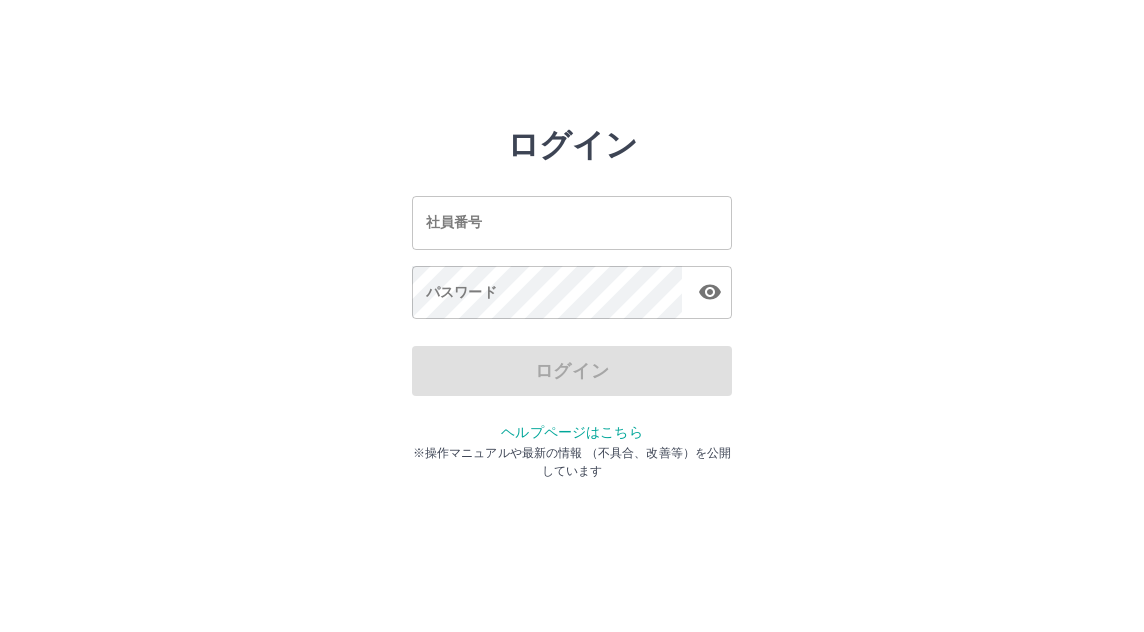 scroll, scrollTop: 0, scrollLeft: 0, axis: both 